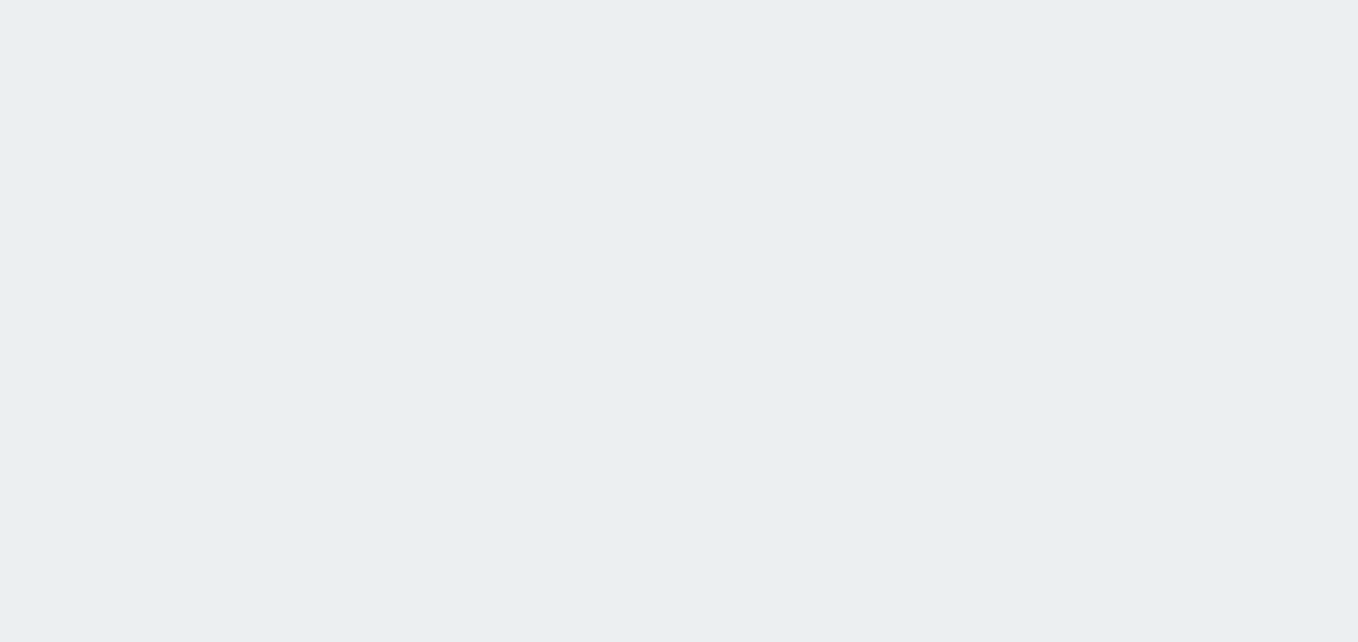 scroll, scrollTop: 0, scrollLeft: 0, axis: both 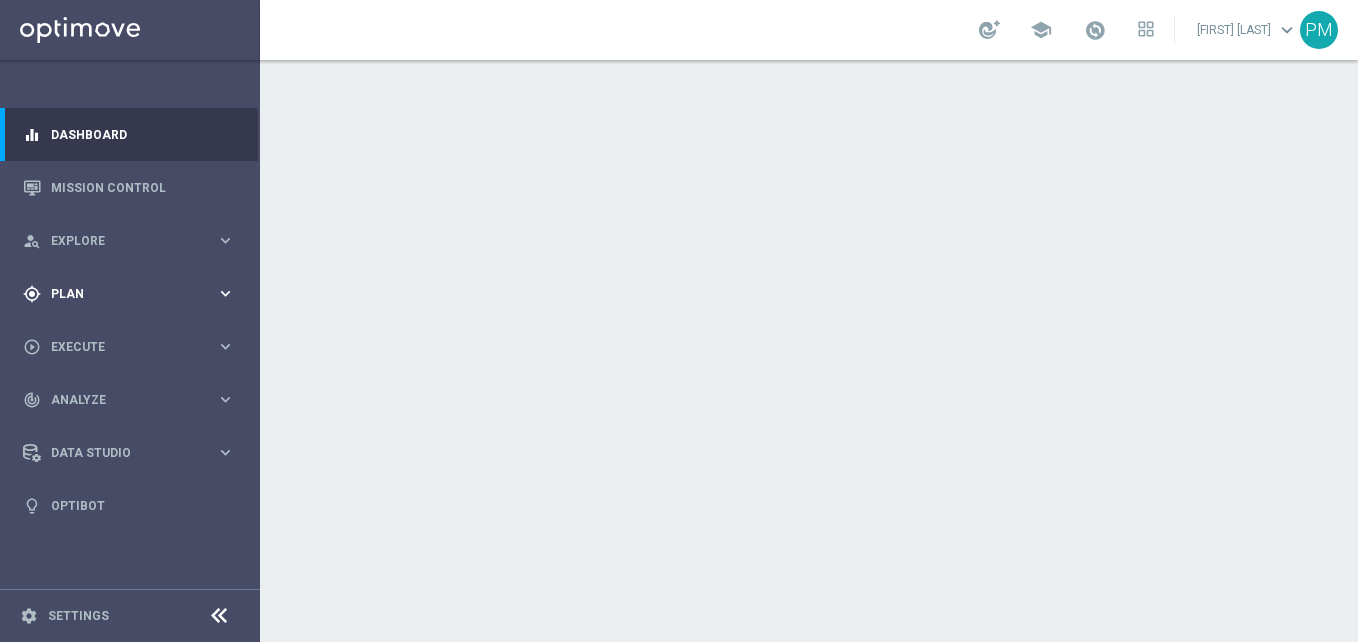 click on "Plan" at bounding box center [133, 294] 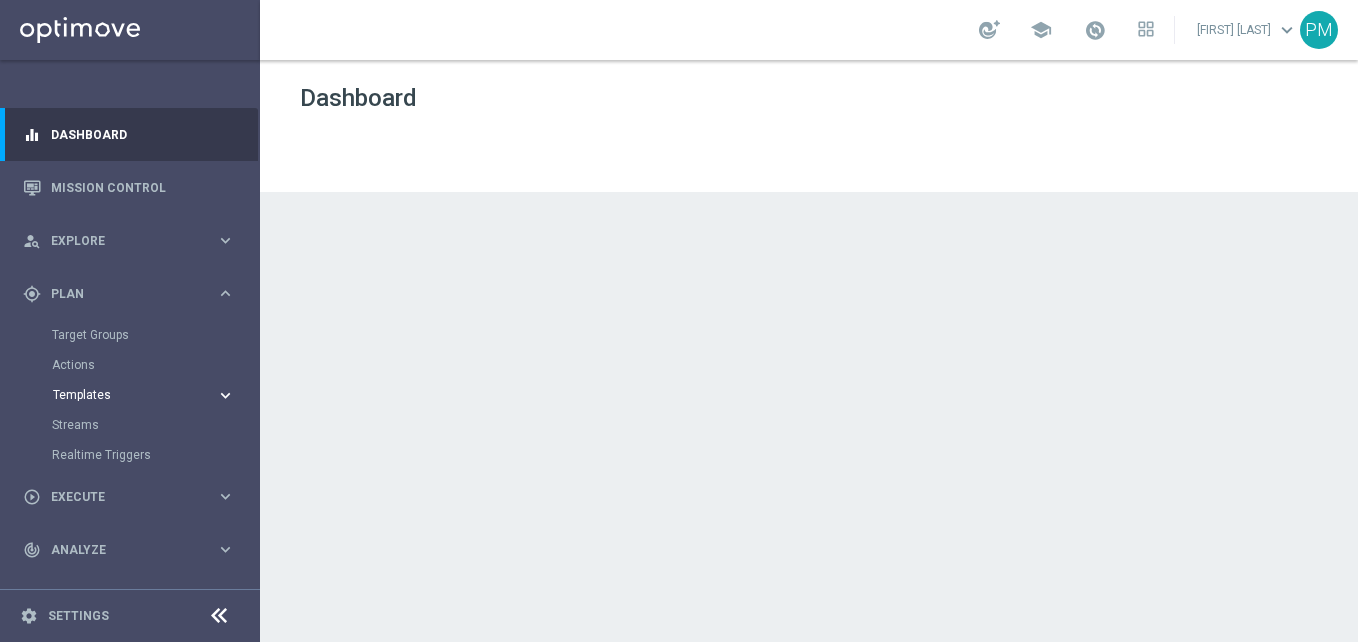 click on "Templates" at bounding box center [124, 395] 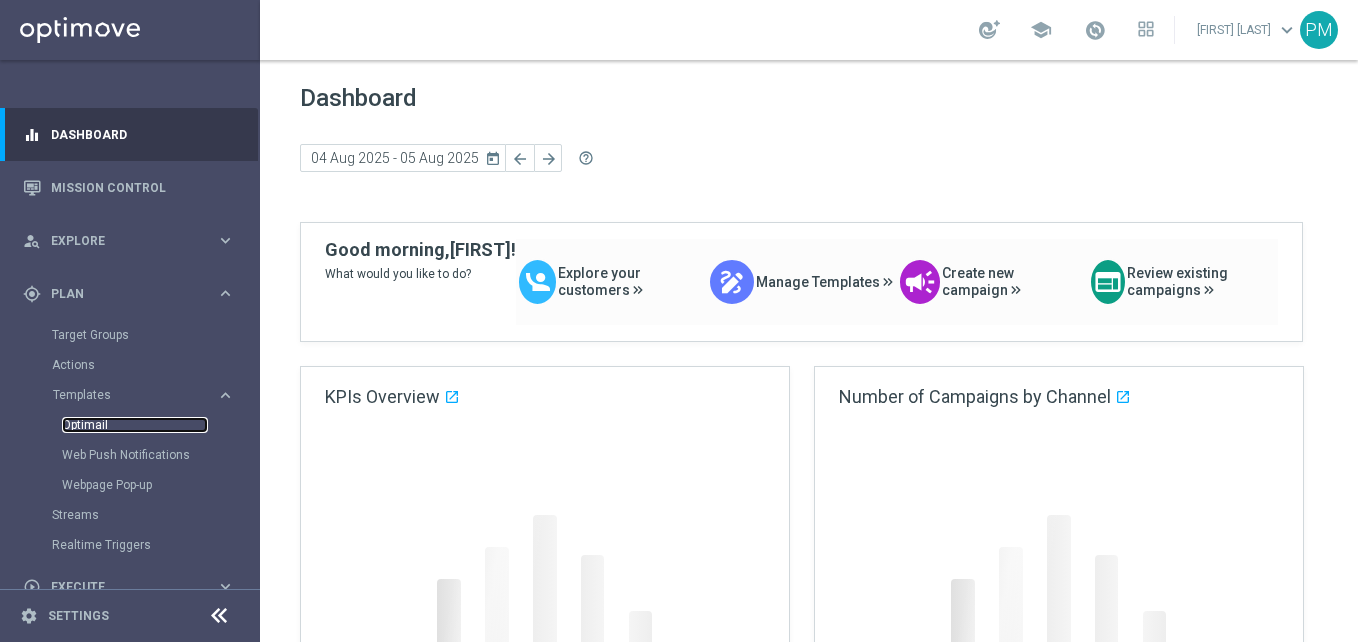 click on "Optimail" at bounding box center (135, 425) 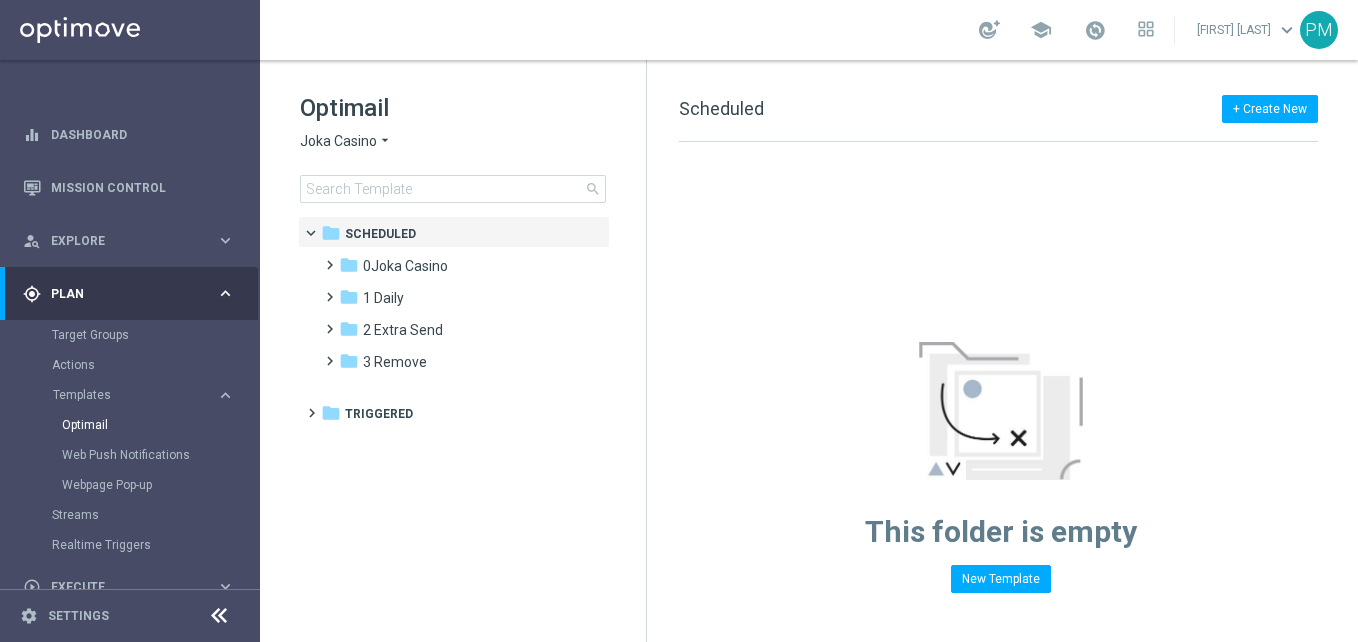 click on "Joka Casino" 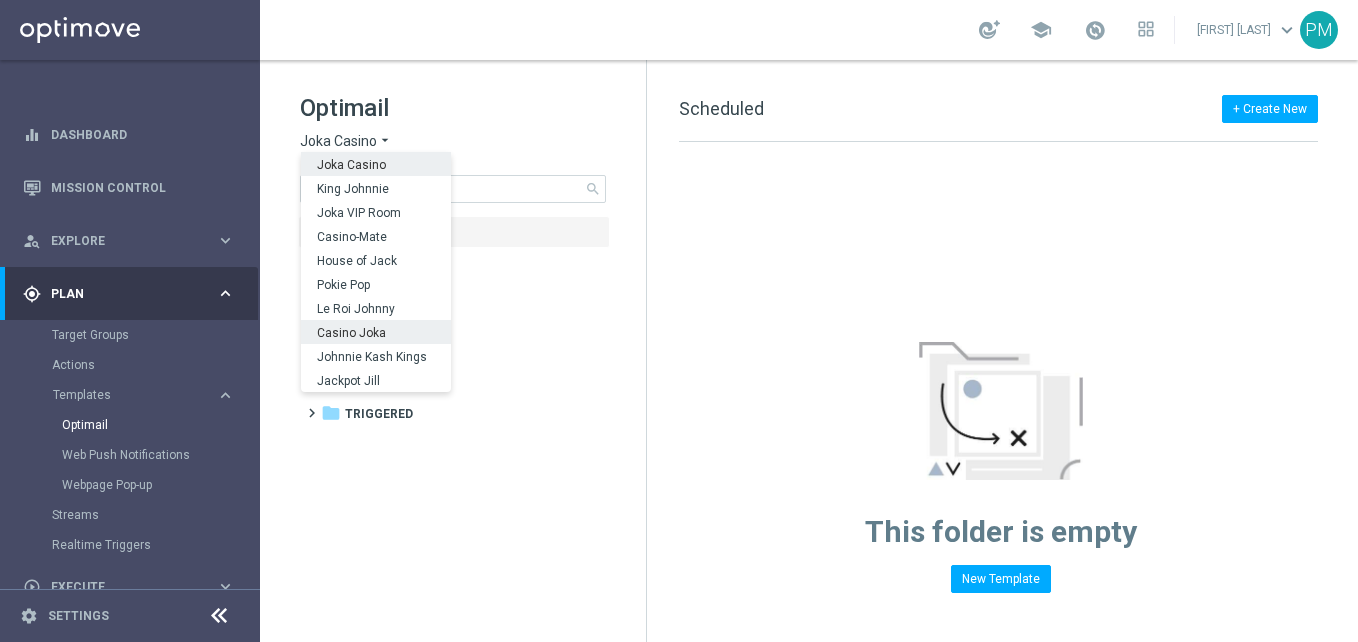 click on "Casino Joka" at bounding box center (376, 332) 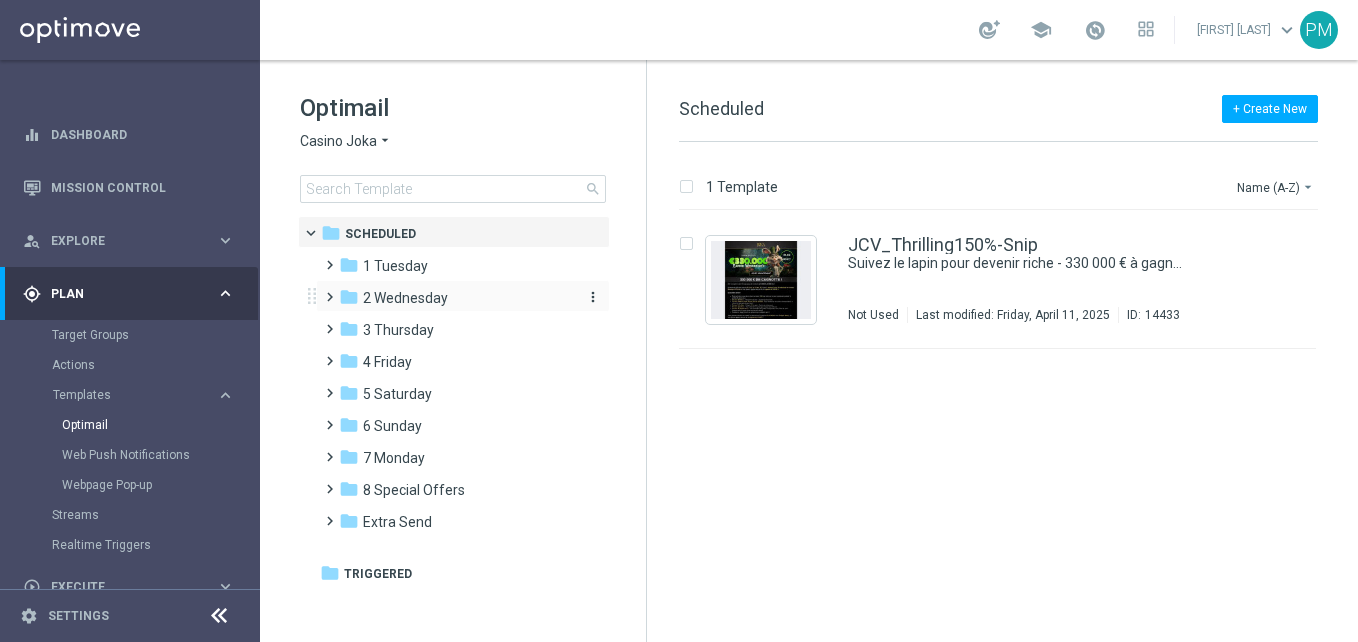 click on "2 Wednesday" at bounding box center (405, 298) 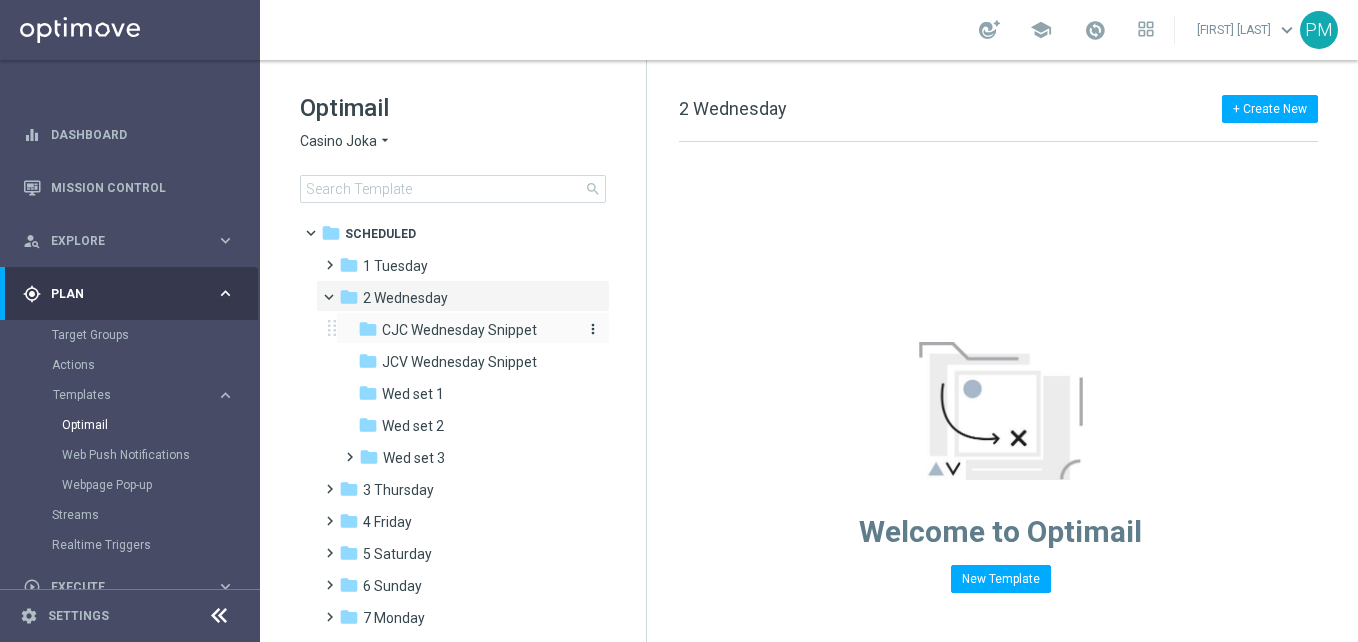 click on "CJC Wednesday Snippet" at bounding box center (459, 330) 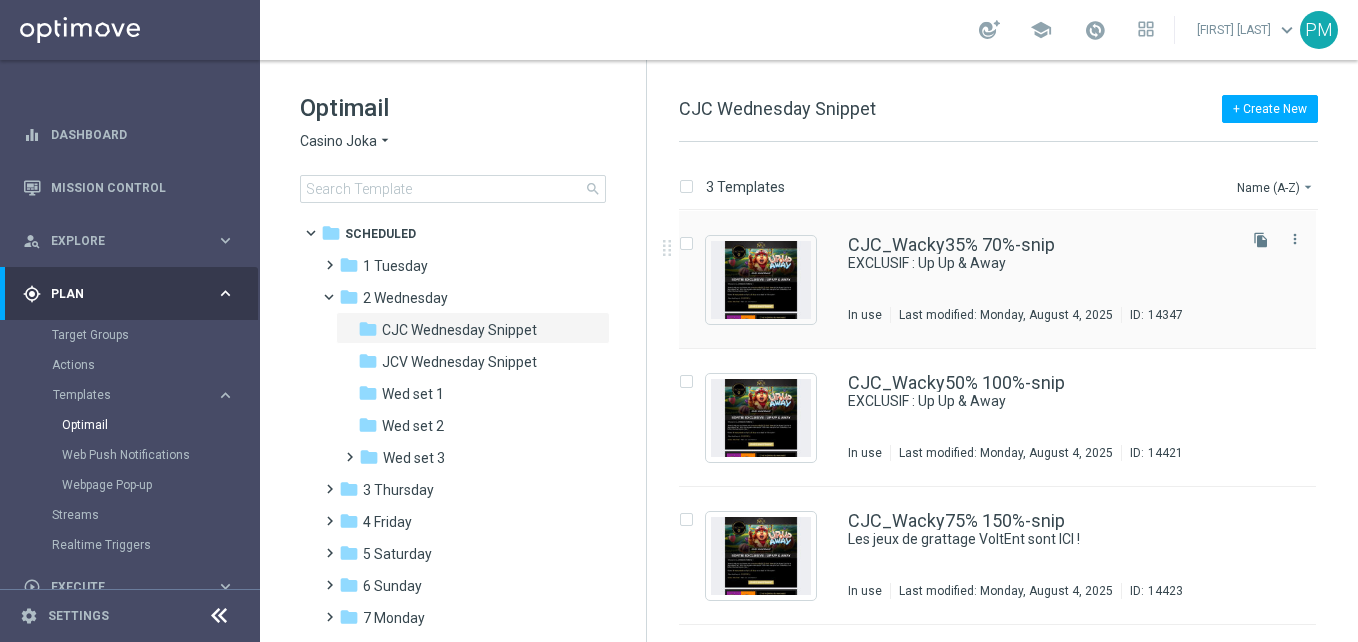 drag, startPoint x: 845, startPoint y: 232, endPoint x: 963, endPoint y: 256, distance: 120.41595 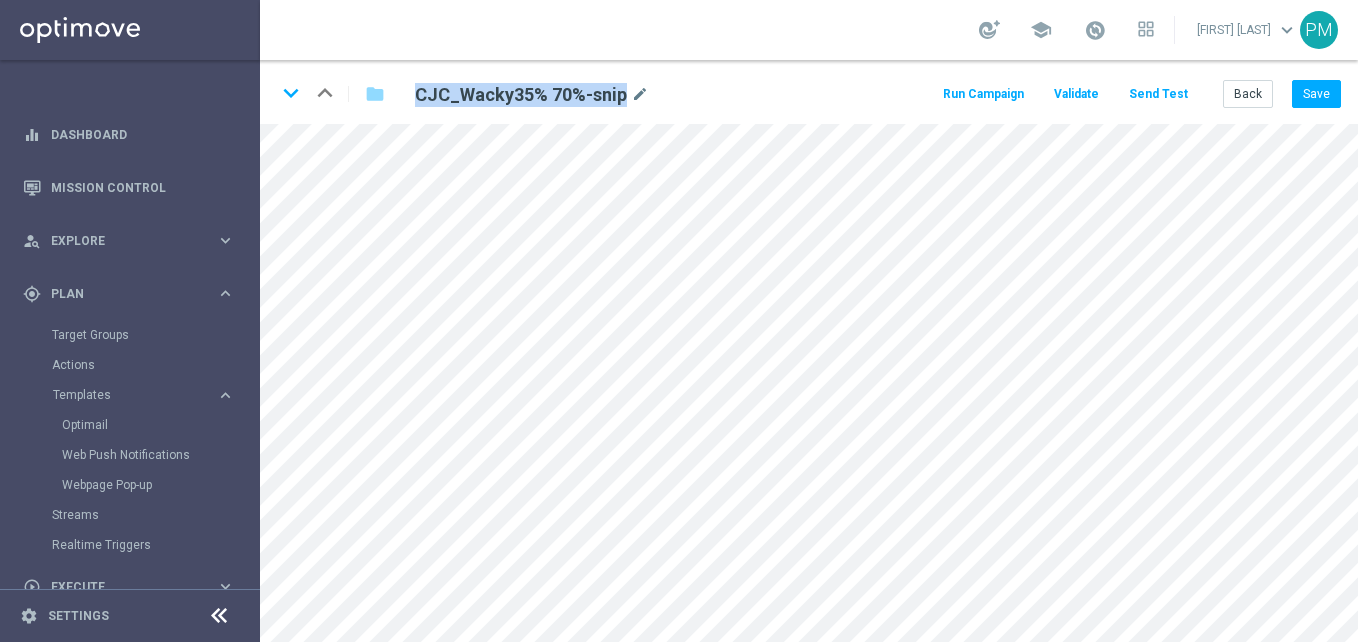 drag, startPoint x: 622, startPoint y: 100, endPoint x: 413, endPoint y: 90, distance: 209.2391 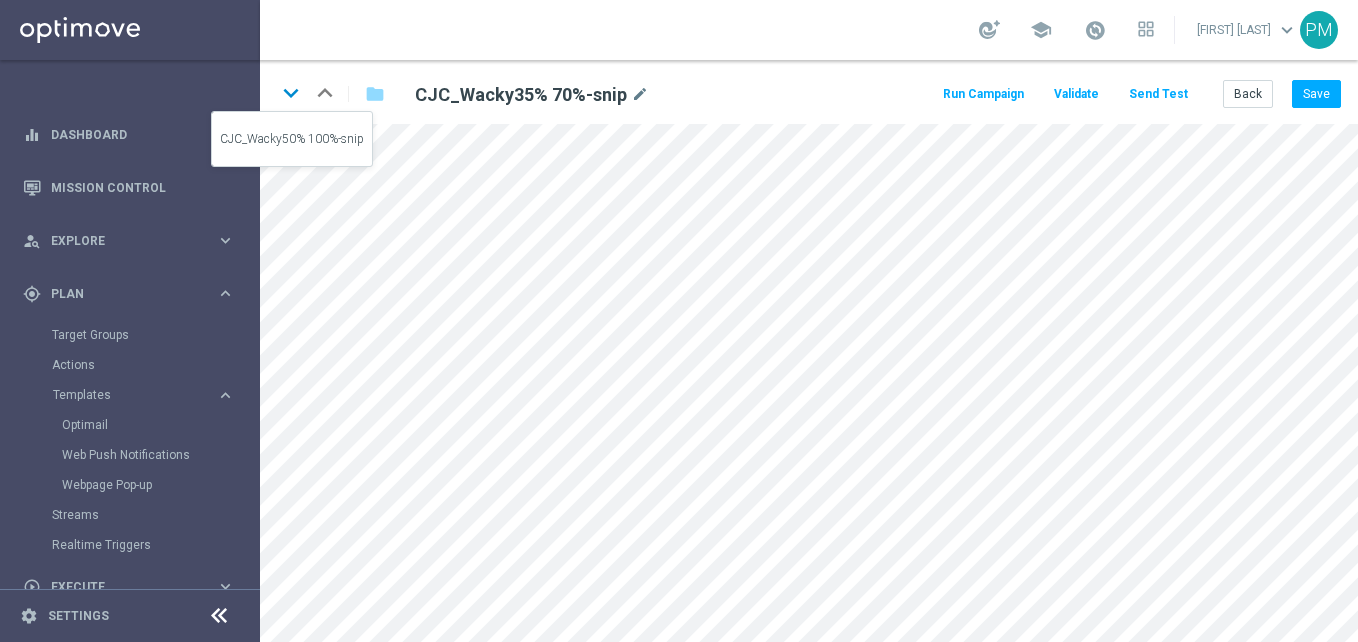 click on "keyboard_arrow_down" 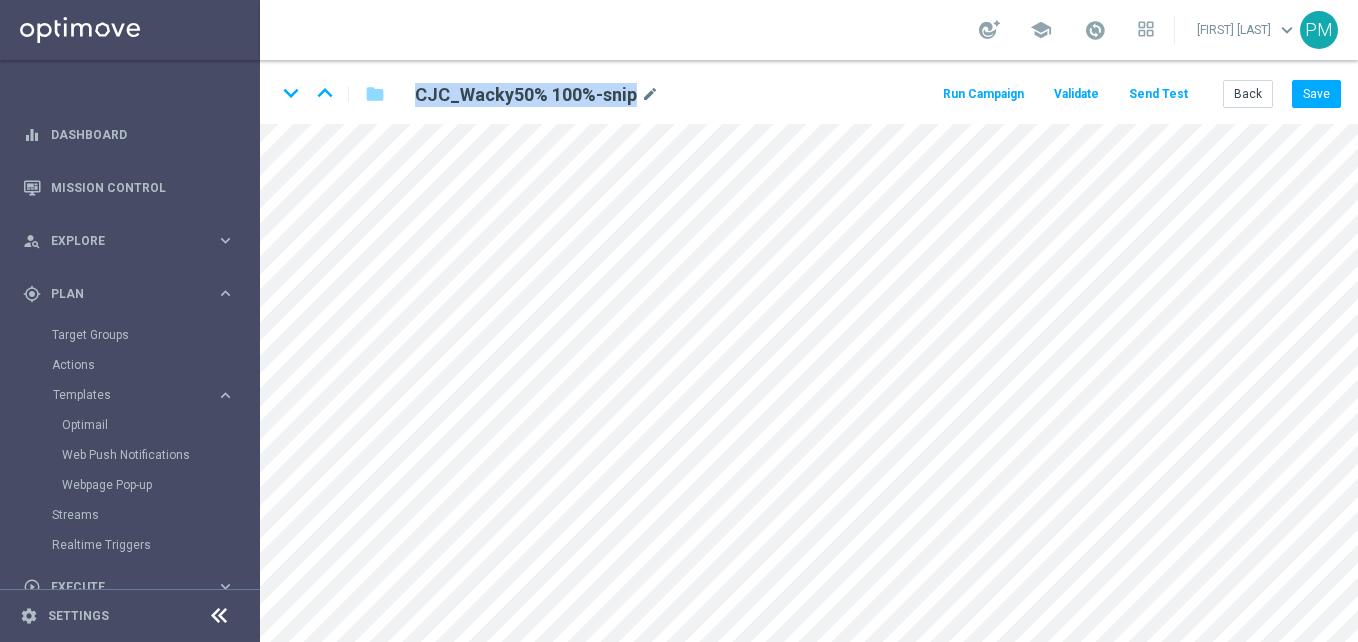 drag, startPoint x: 630, startPoint y: 86, endPoint x: 391, endPoint y: 68, distance: 239.67686 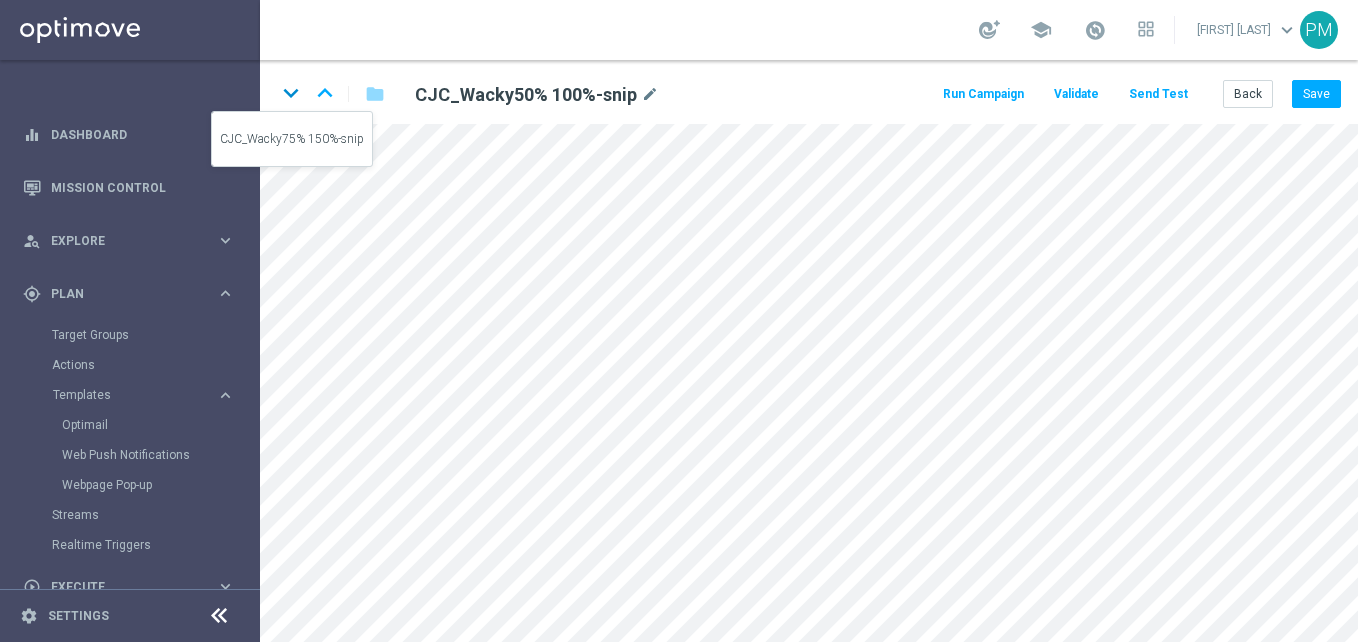 click on "keyboard_arrow_down" 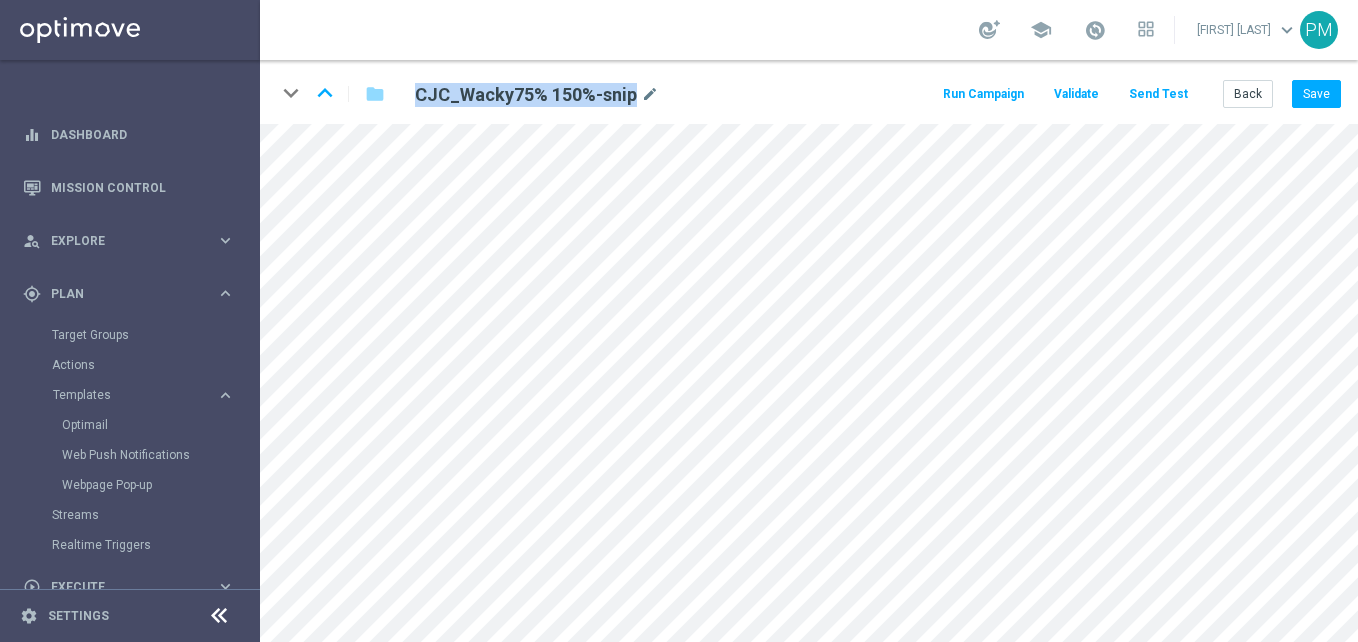 drag, startPoint x: 631, startPoint y: 90, endPoint x: 418, endPoint y: 94, distance: 213.03755 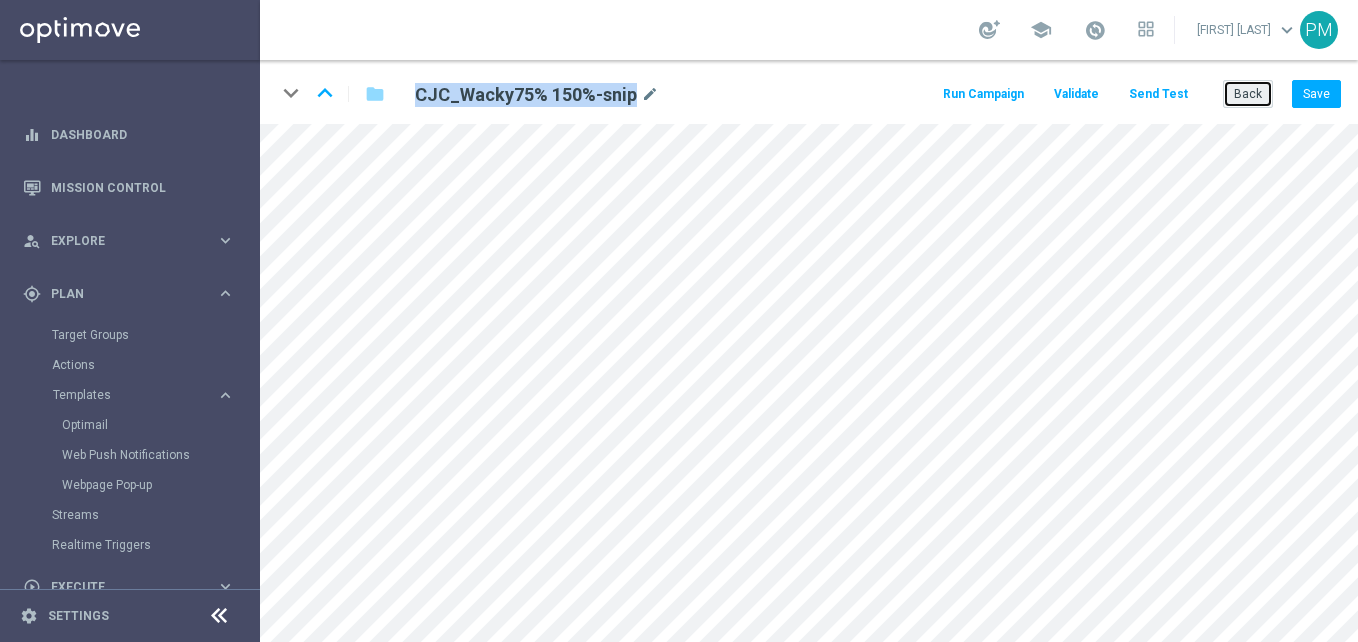 click on "Back" 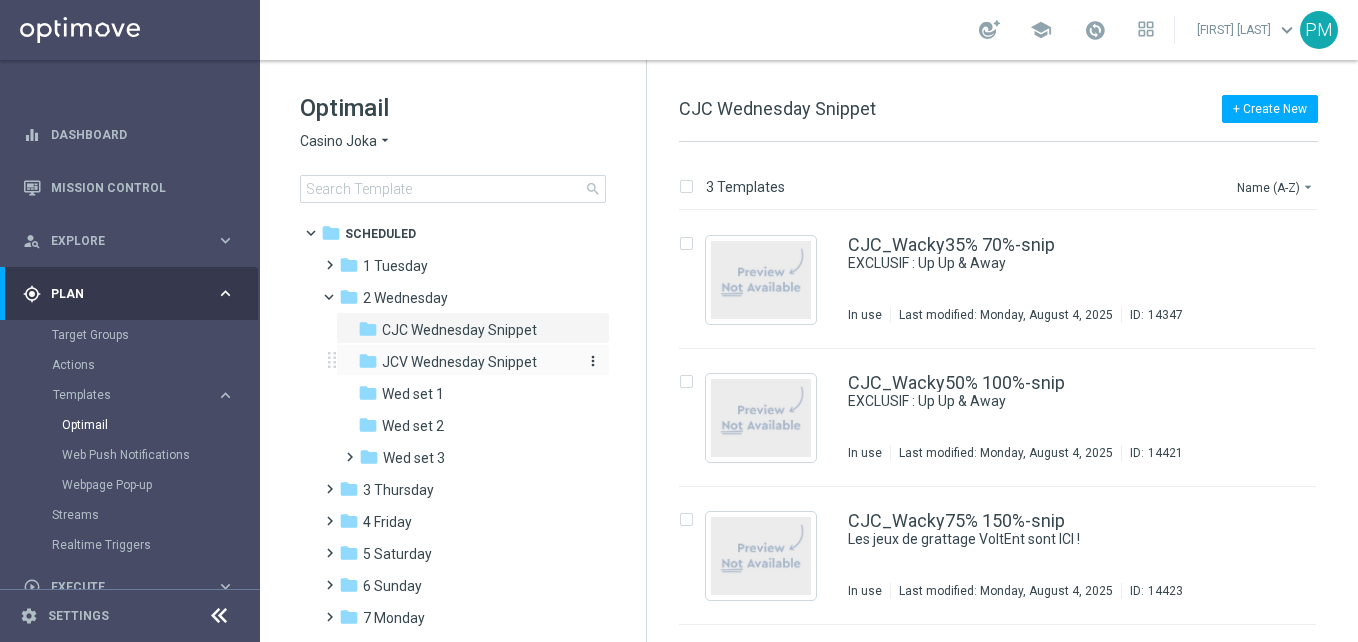 click on "JCV Wednesday Snippet" at bounding box center [459, 362] 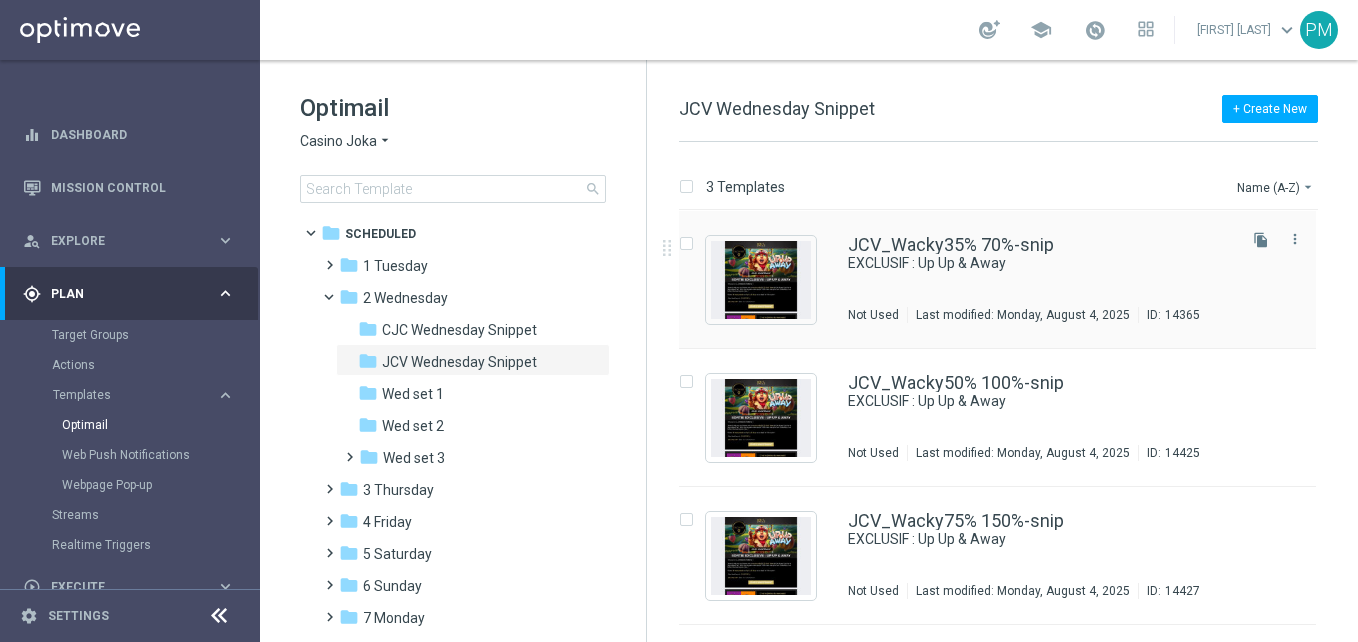 click on "JCV_Wacky35% 70%-snip
EXCLUSIF : Up Up & Away
Not Used
Last modified: [DATE]
ID:
[NUMBER]
file_copy
more_vert" at bounding box center [997, 280] 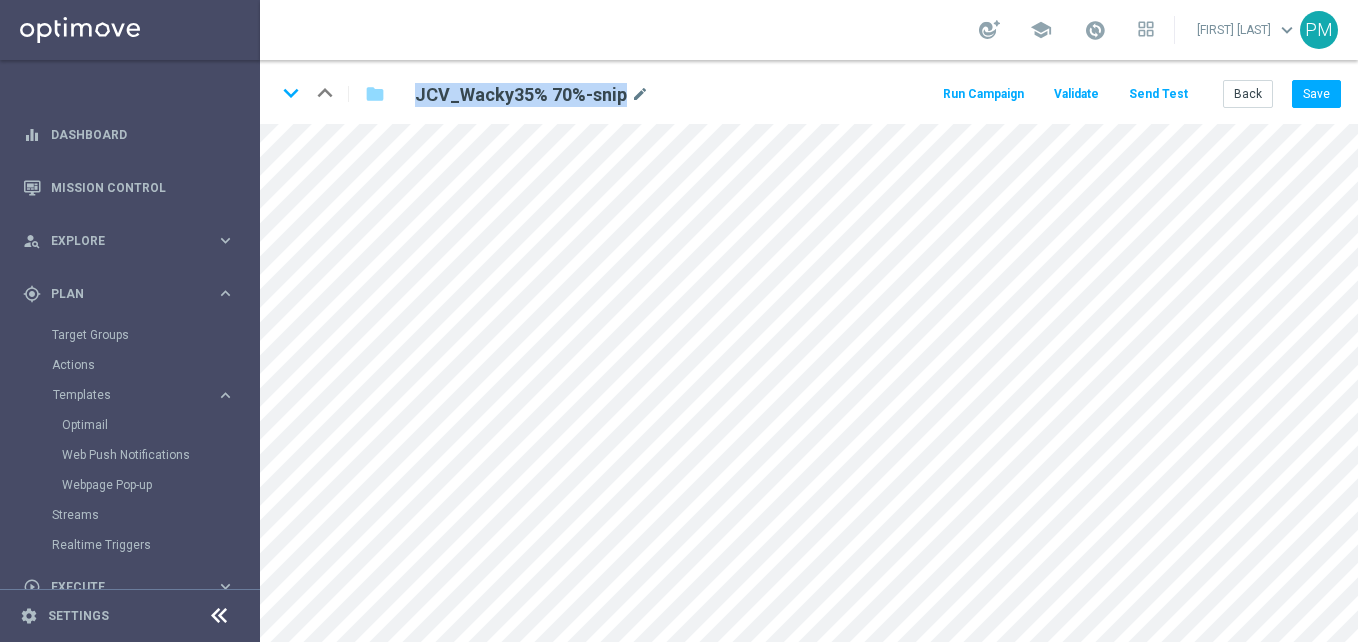 drag, startPoint x: 621, startPoint y: 95, endPoint x: 403, endPoint y: 91, distance: 218.0367 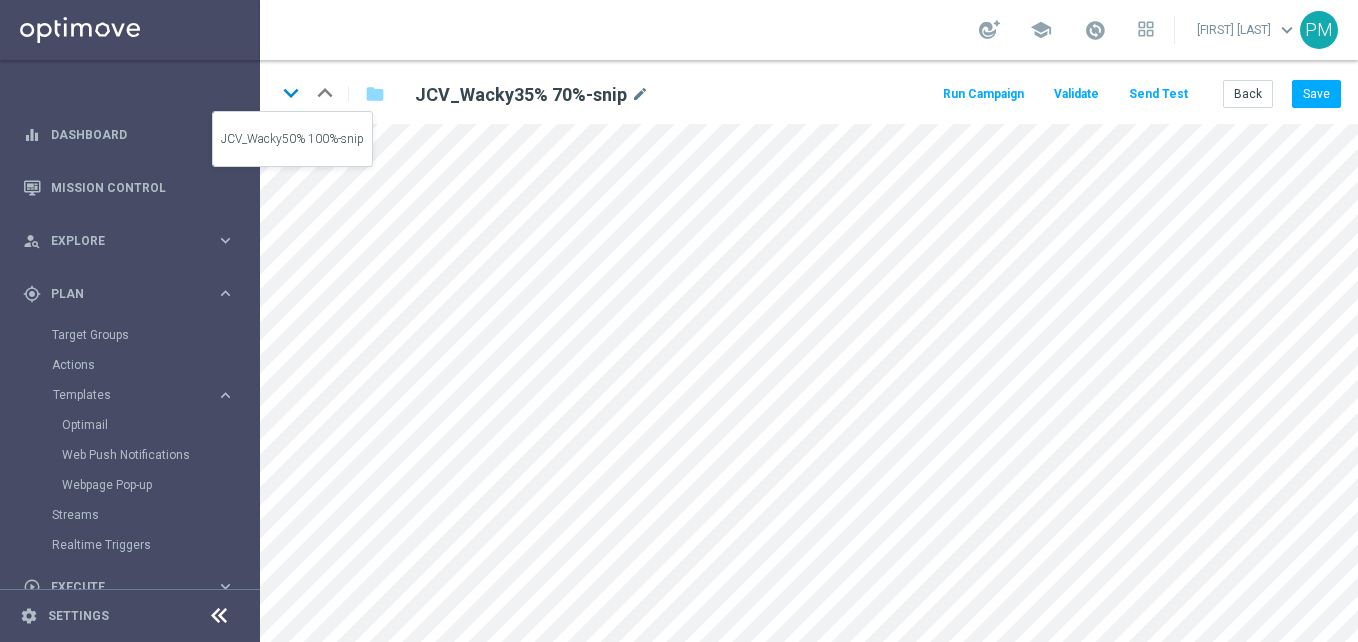 click on "keyboard_arrow_down" 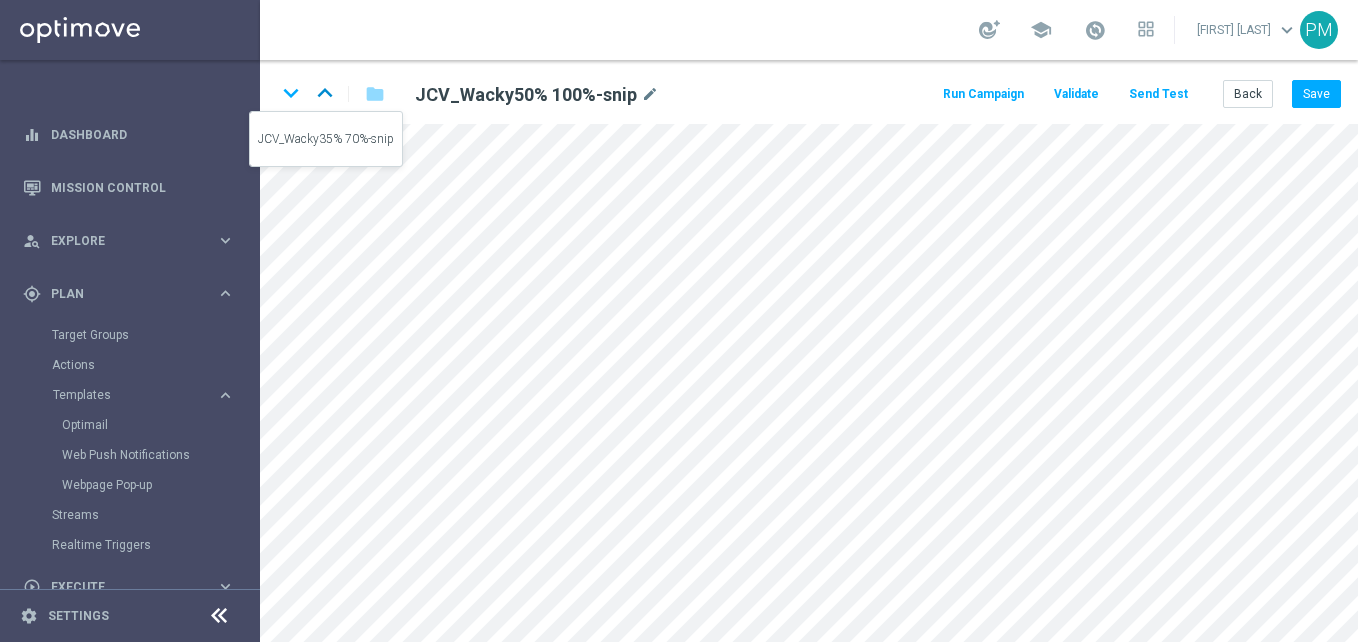 click on "keyboard_arrow_up" 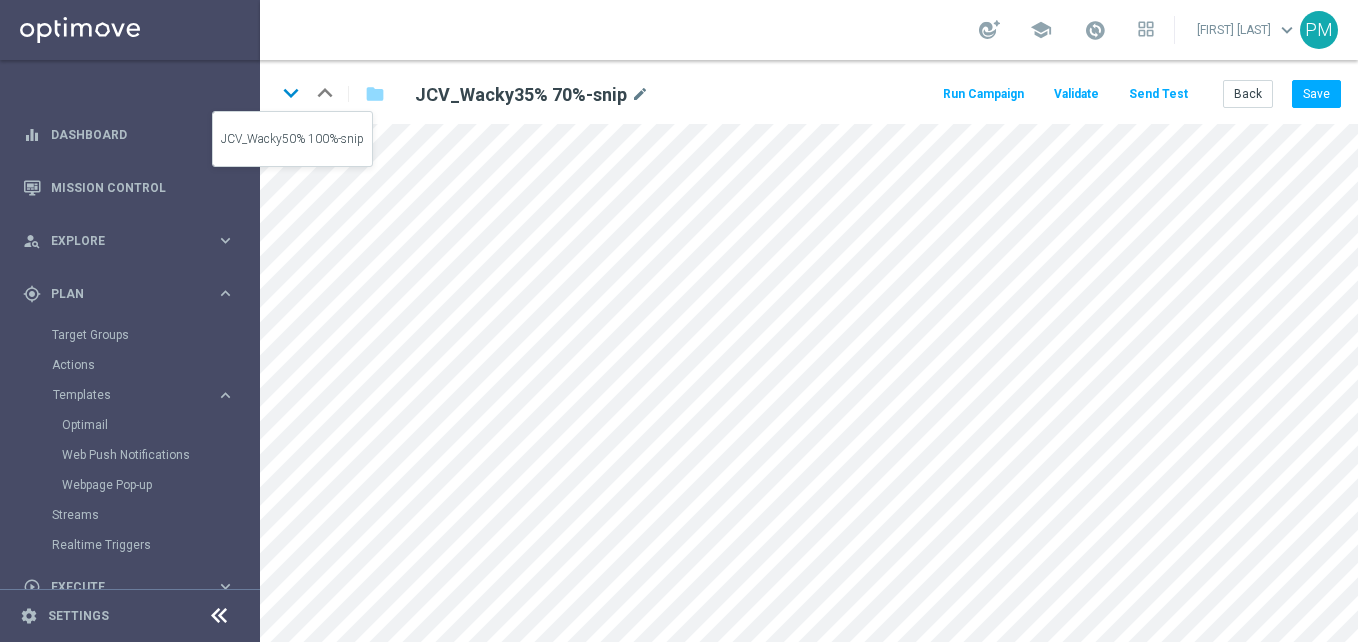 click on "keyboard_arrow_down" 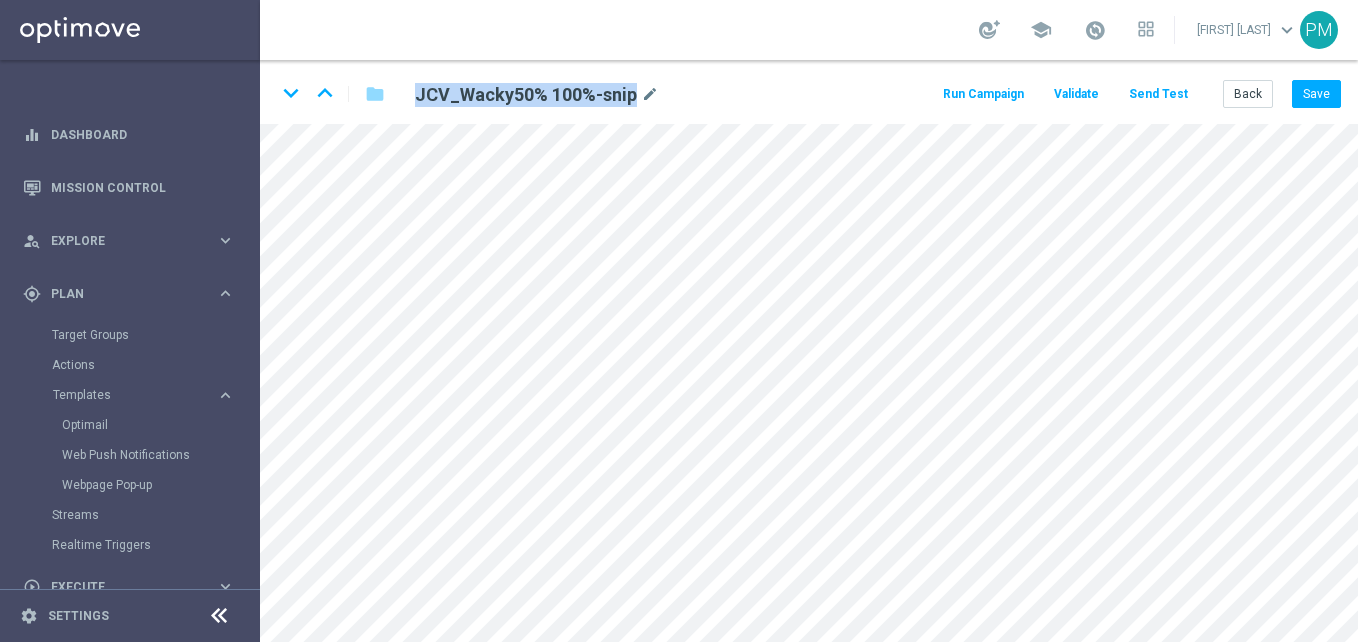 drag, startPoint x: 628, startPoint y: 91, endPoint x: 412, endPoint y: 92, distance: 216.00232 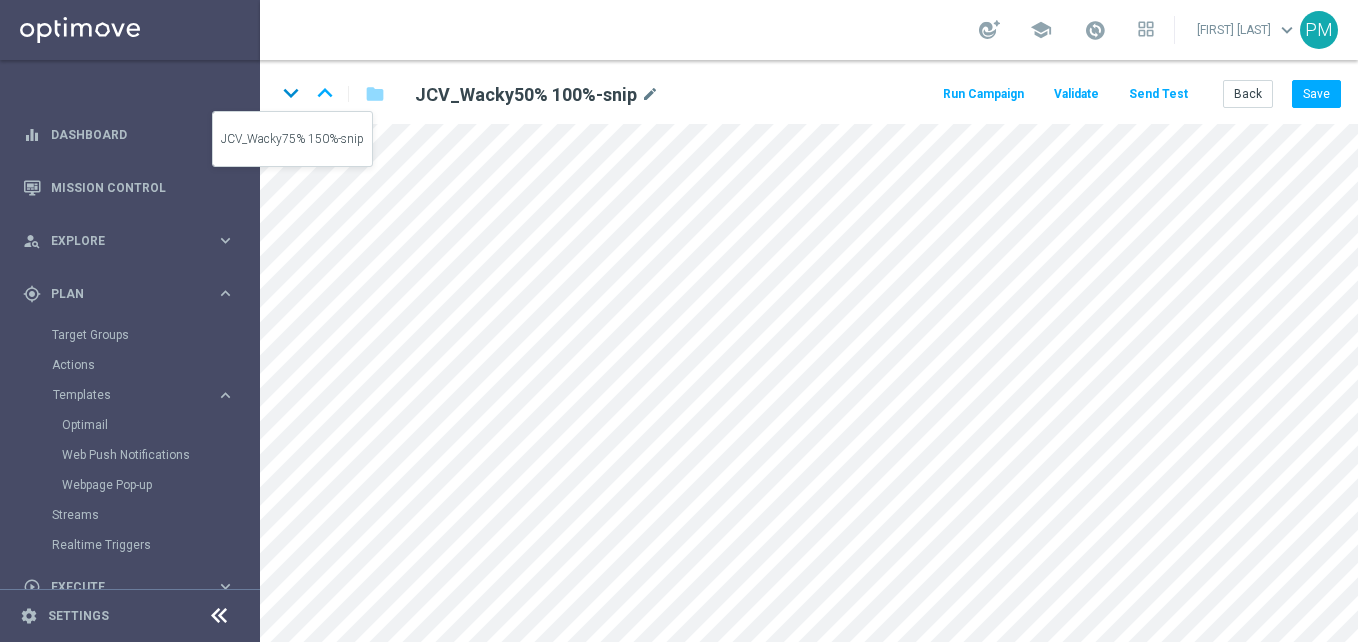 click on "keyboard_arrow_down" 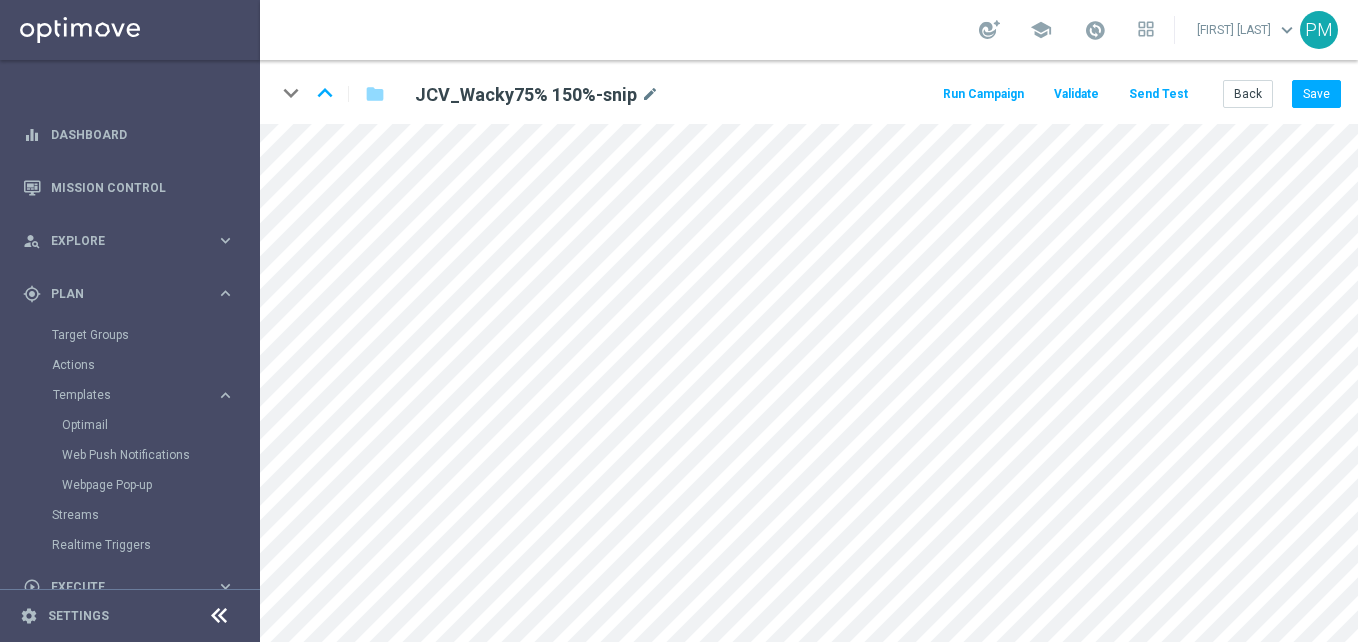 click on "JCV_Wacky75% 150%-snip" 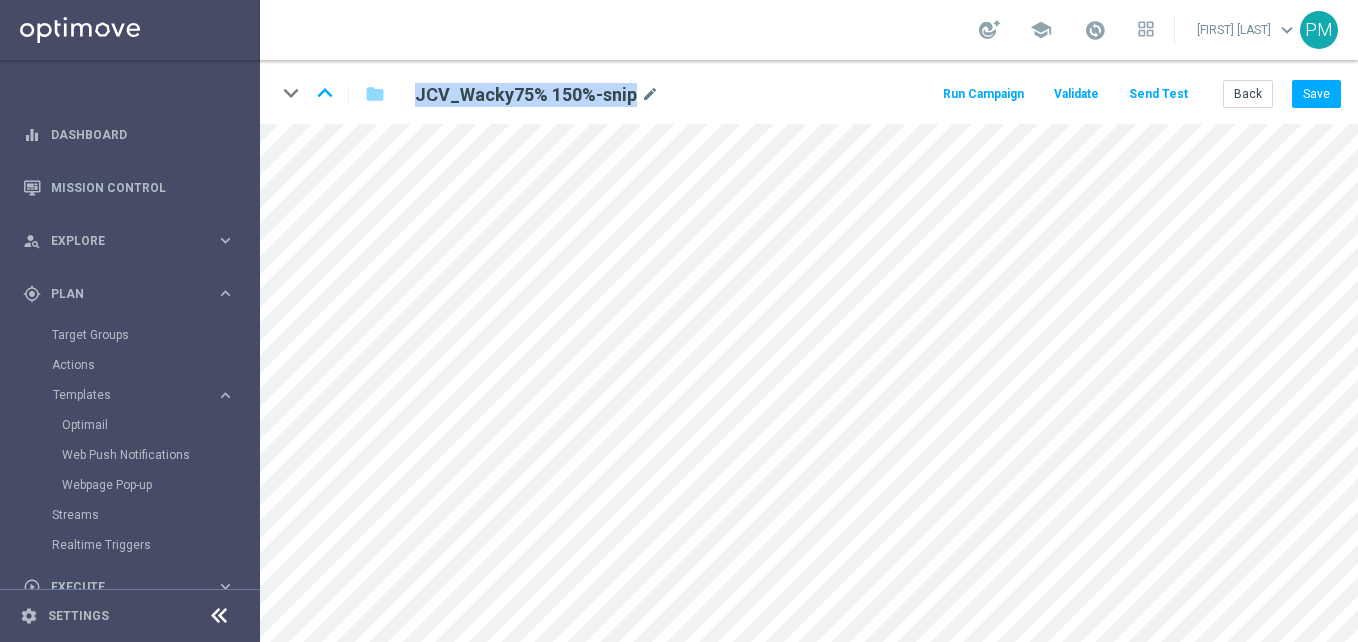drag, startPoint x: 630, startPoint y: 94, endPoint x: 417, endPoint y: 92, distance: 213.00938 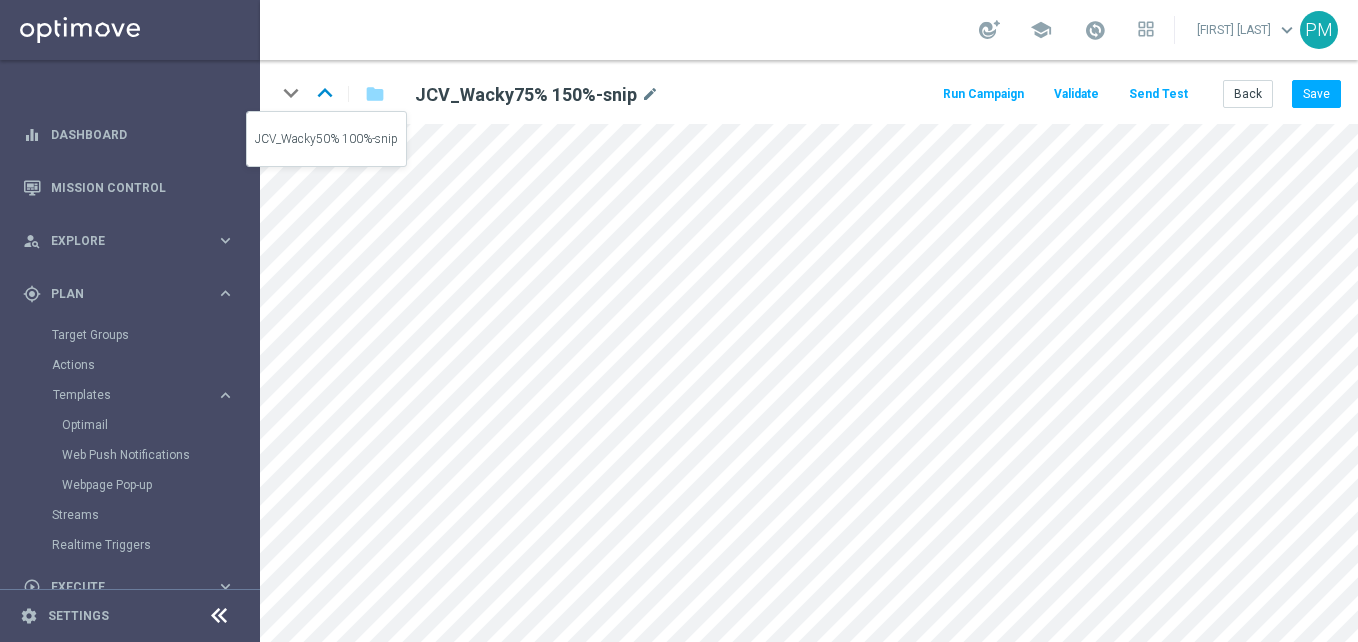 click on "keyboard_arrow_up" 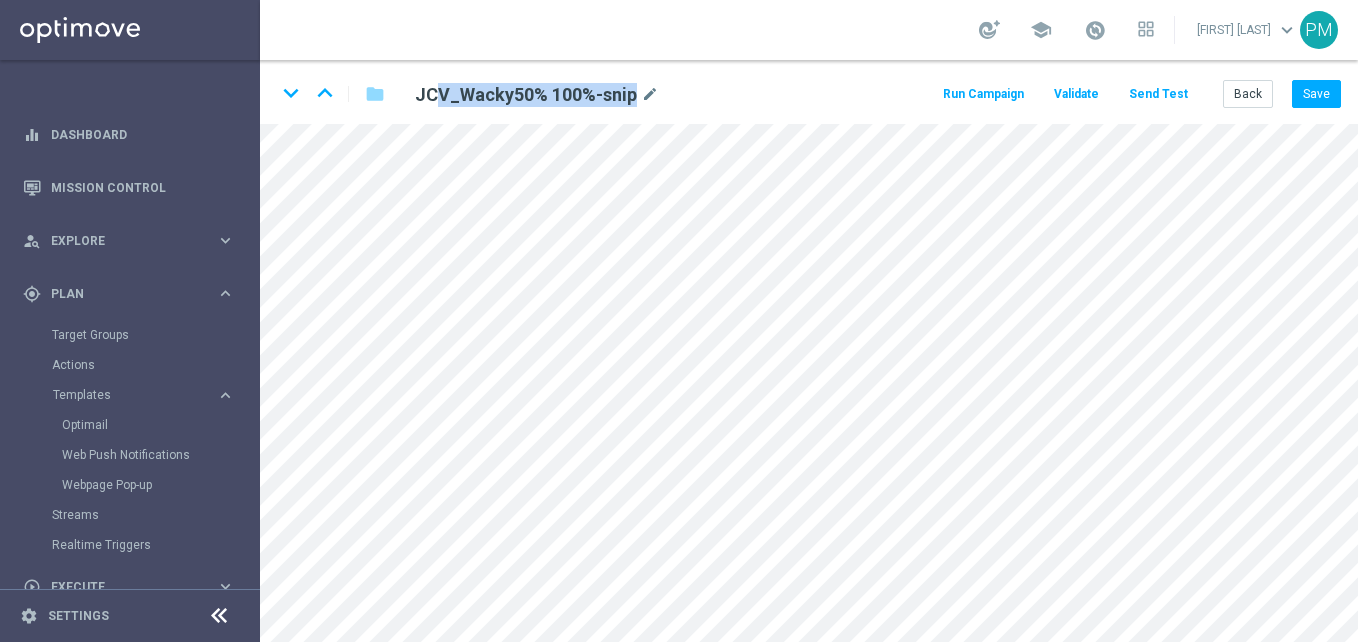 drag, startPoint x: 633, startPoint y: 93, endPoint x: 433, endPoint y: 84, distance: 200.2024 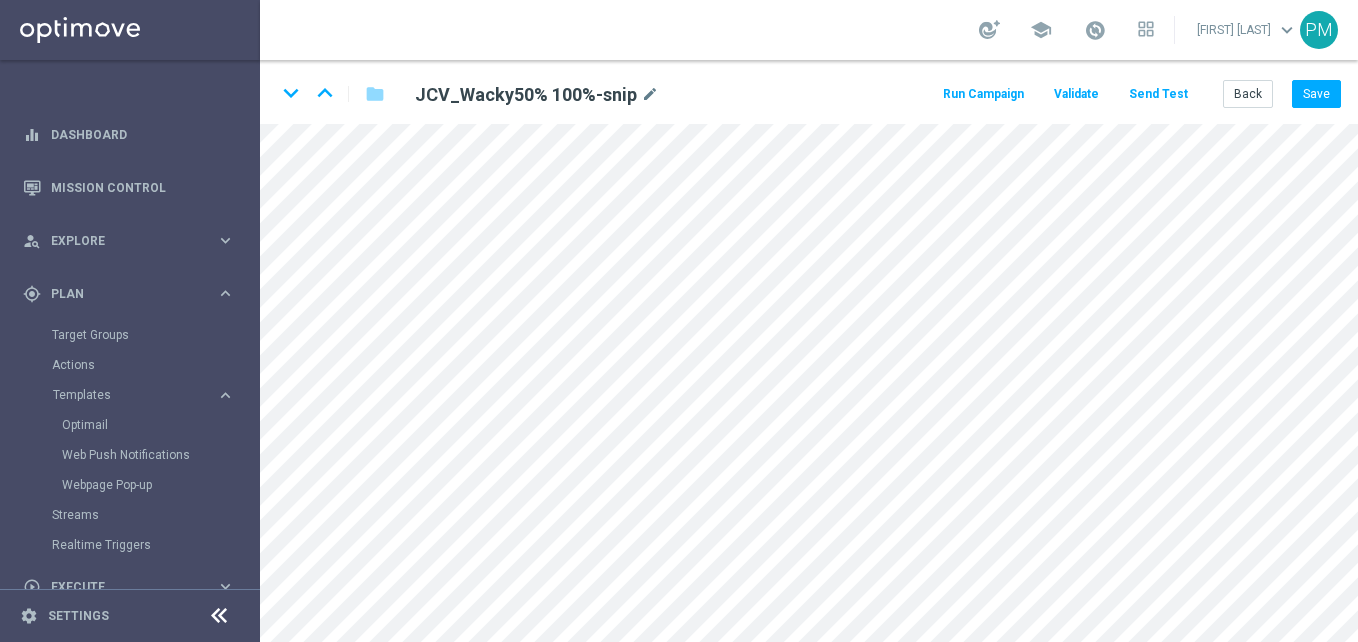 drag, startPoint x: 433, startPoint y: 84, endPoint x: 416, endPoint y: 85, distance: 17.029387 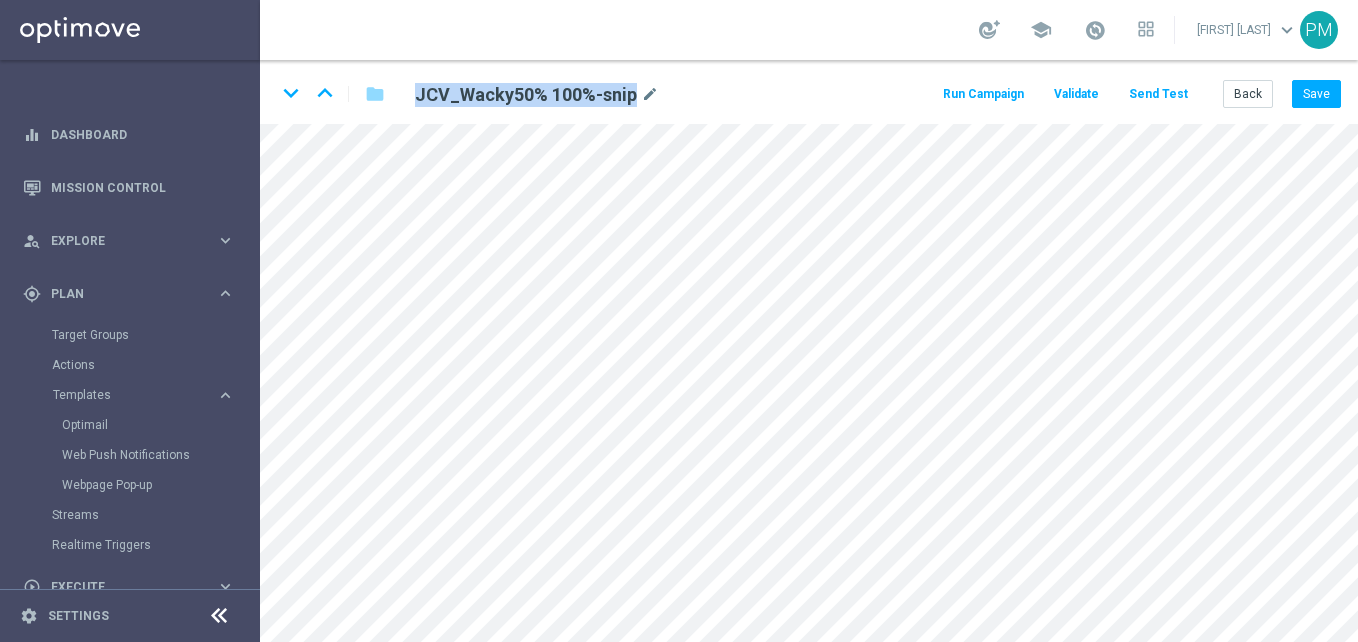 drag, startPoint x: 420, startPoint y: 87, endPoint x: 631, endPoint y: 92, distance: 211.05923 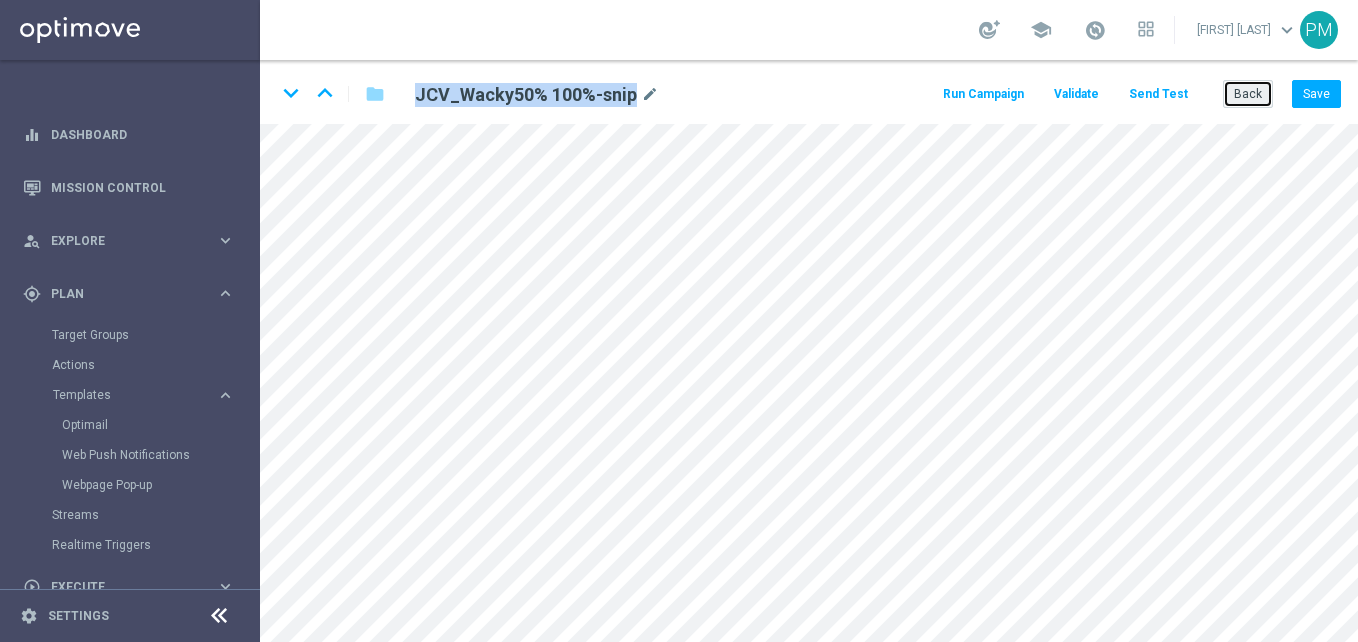 click on "Back" 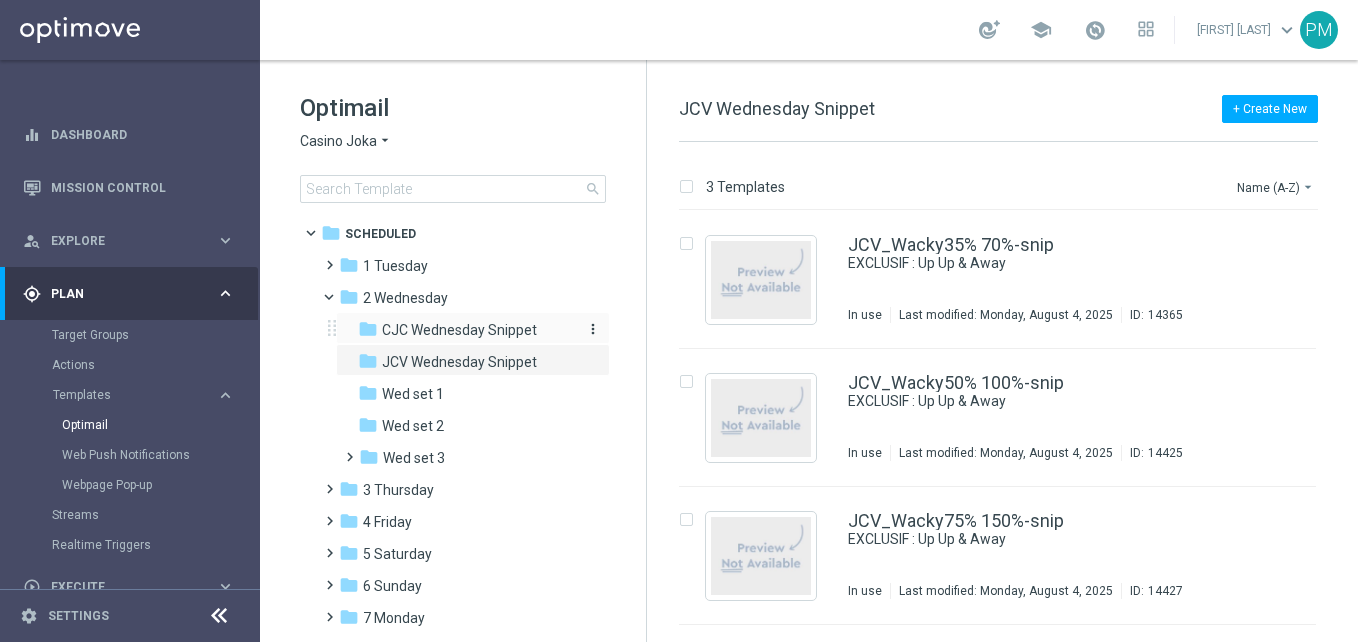 click on "CJC Wednesday Snippet" at bounding box center [459, 330] 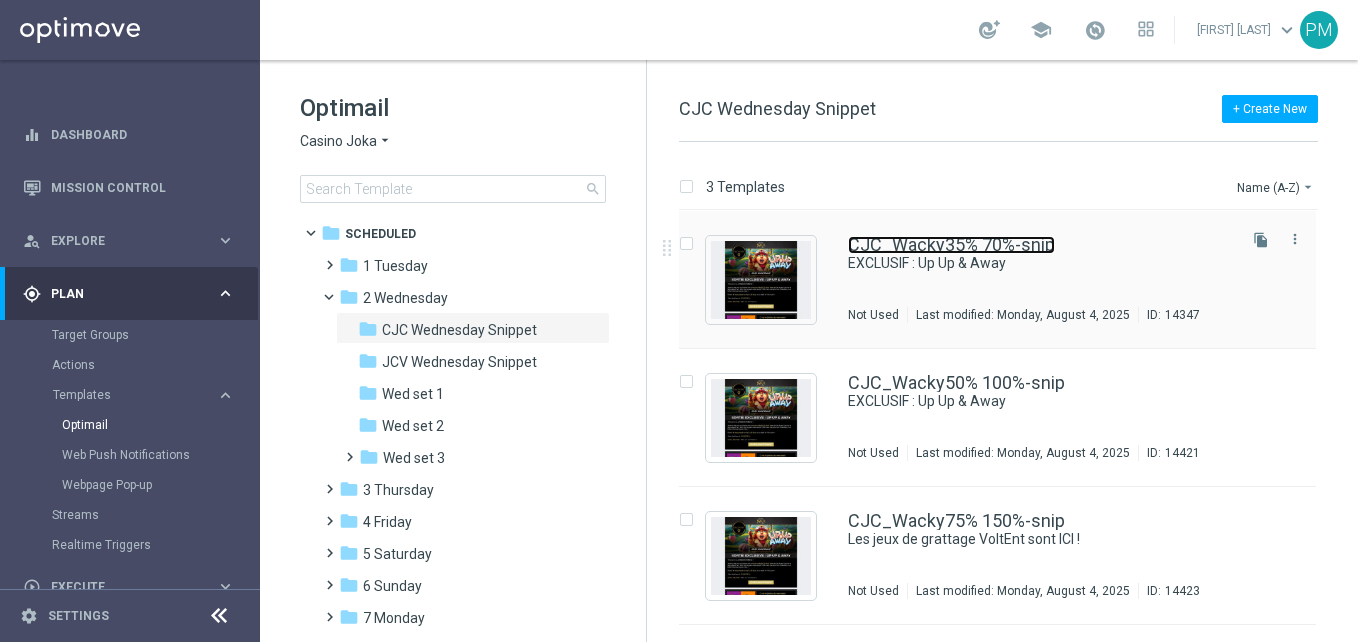 click on "CJC_Wacky35% 70%-snip" at bounding box center [951, 245] 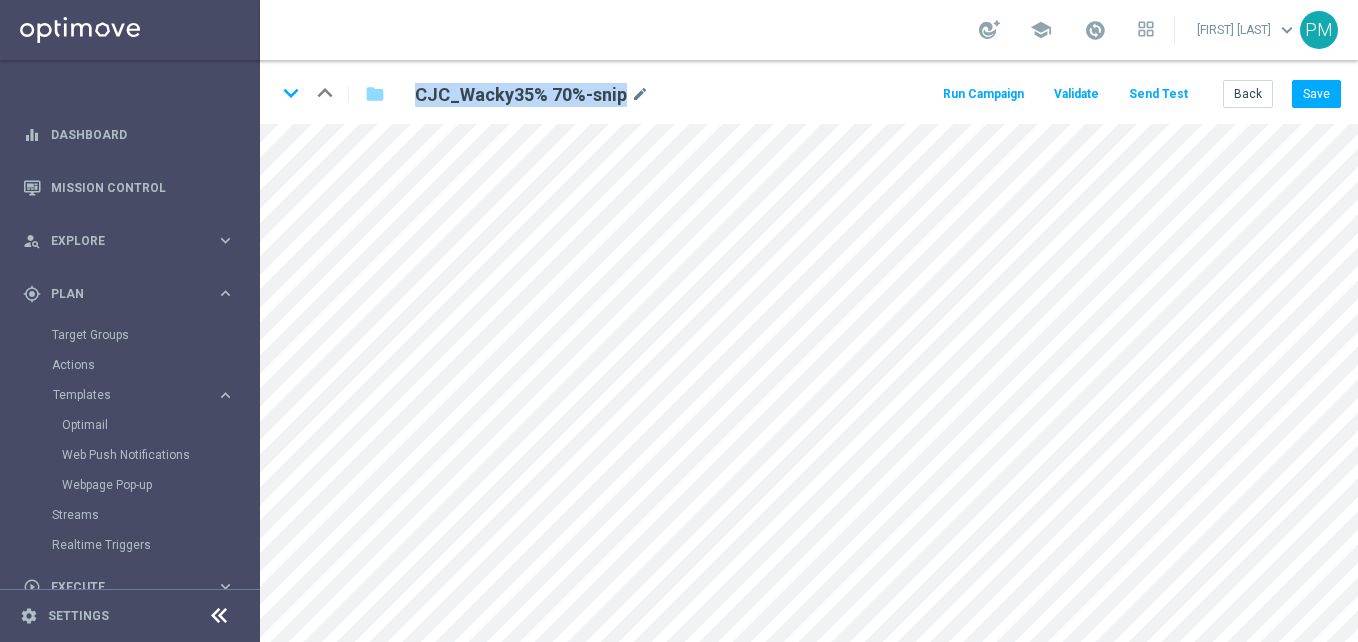 drag, startPoint x: 619, startPoint y: 95, endPoint x: 435, endPoint y: 74, distance: 185.19449 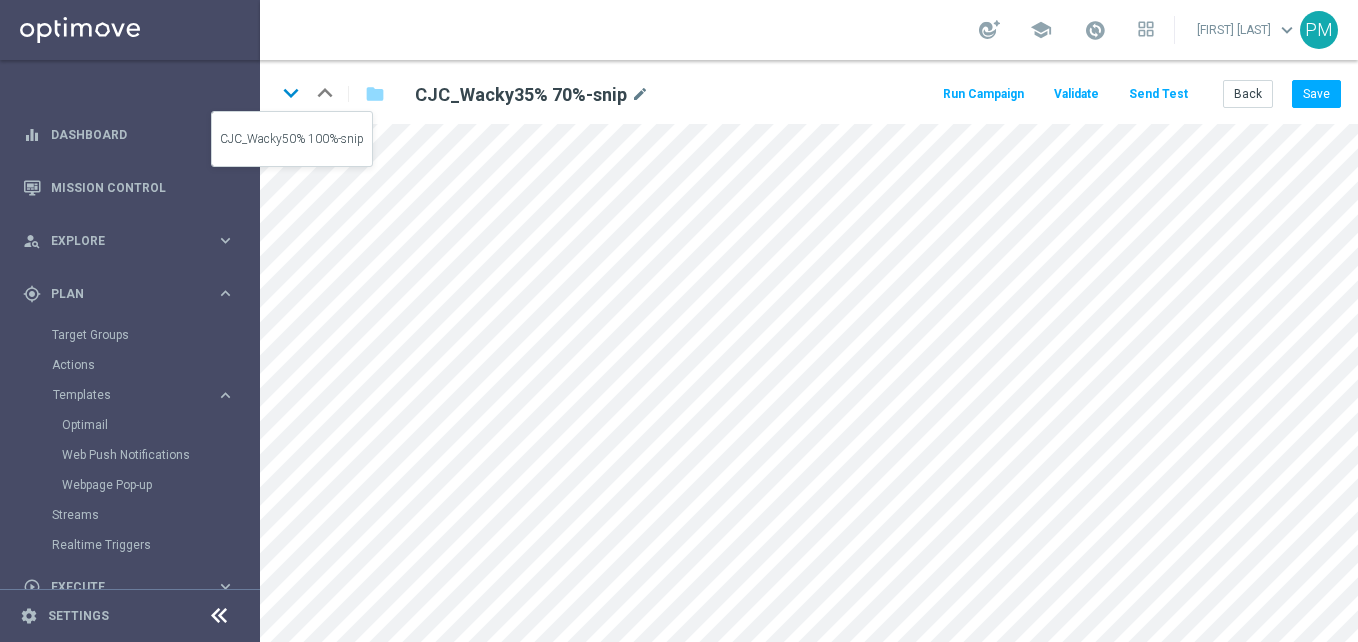 click on "keyboard_arrow_down" 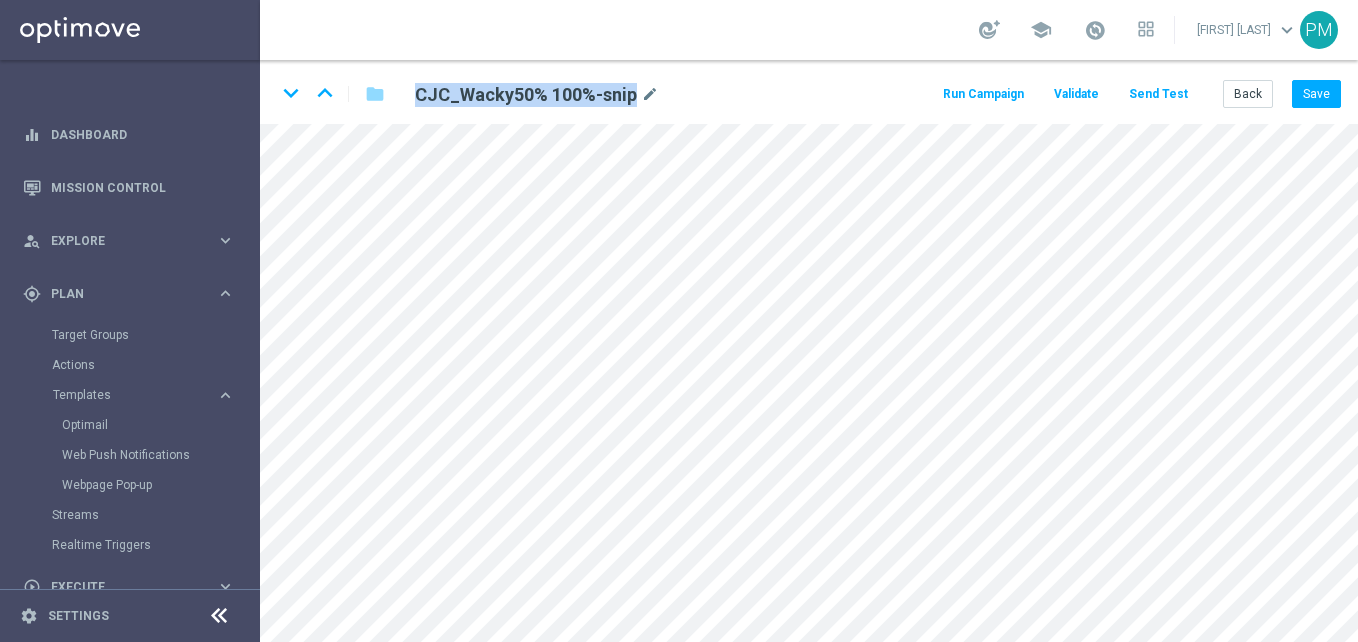 drag, startPoint x: 634, startPoint y: 94, endPoint x: 408, endPoint y: 84, distance: 226.22113 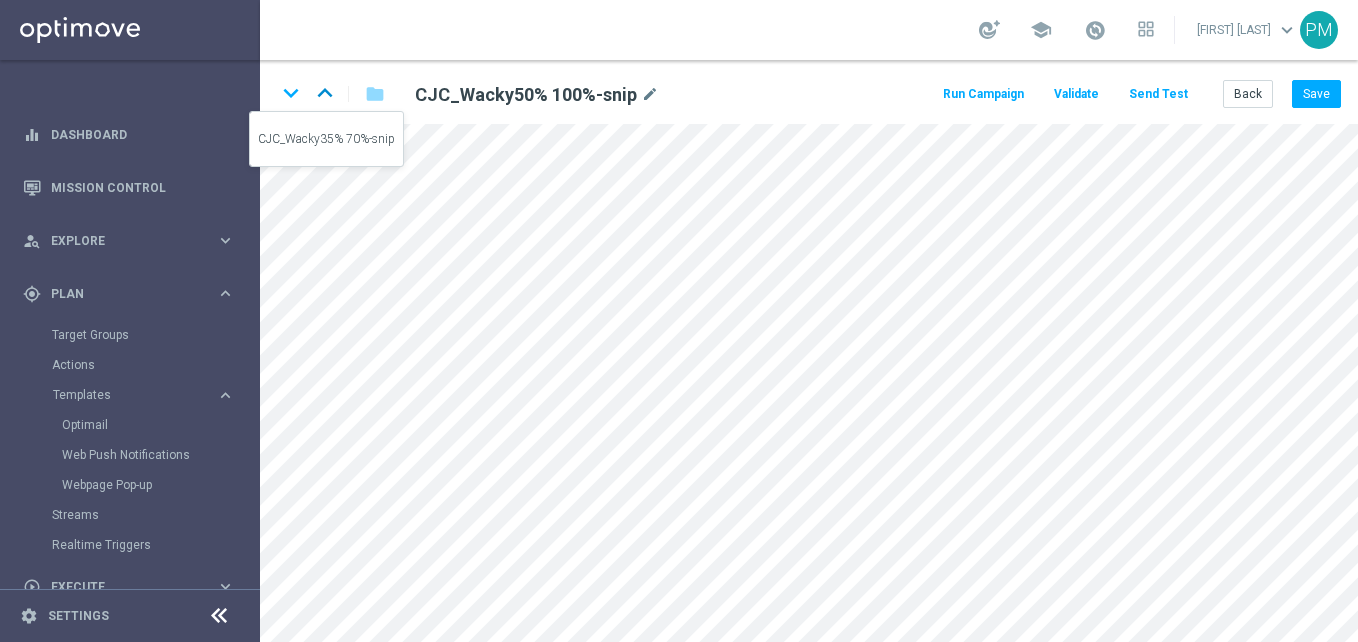 click on "keyboard_arrow_up" 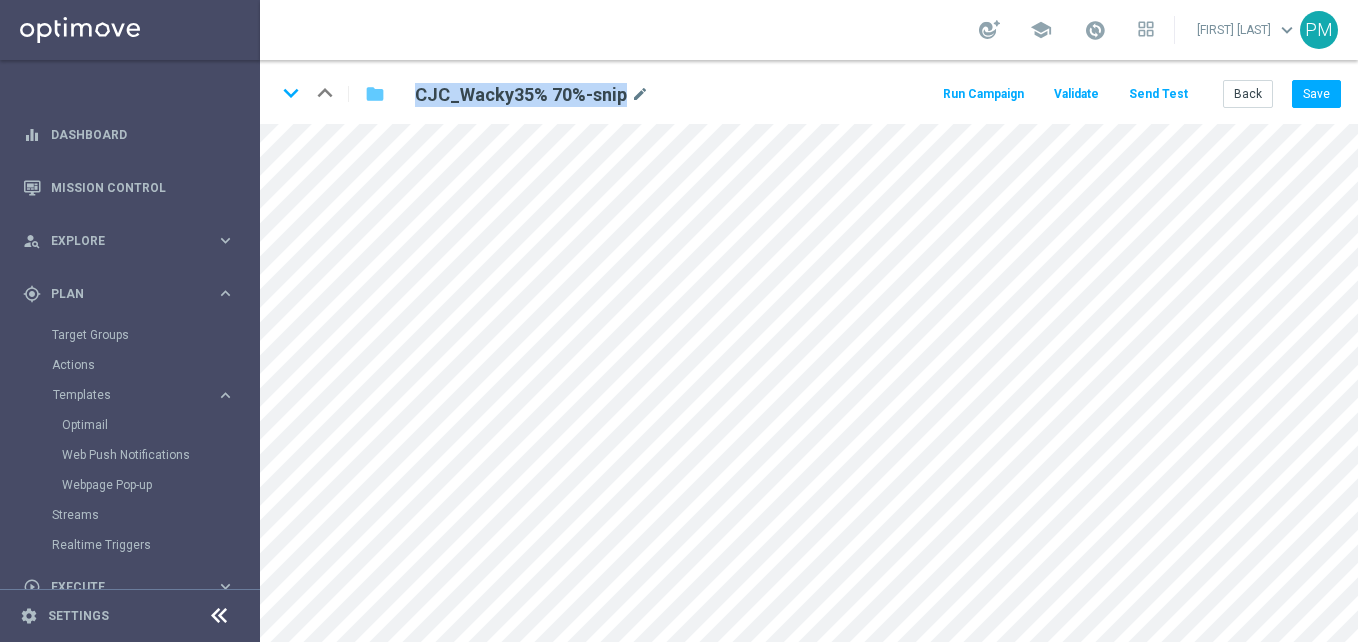 drag, startPoint x: 625, startPoint y: 97, endPoint x: 375, endPoint y: 89, distance: 250.12796 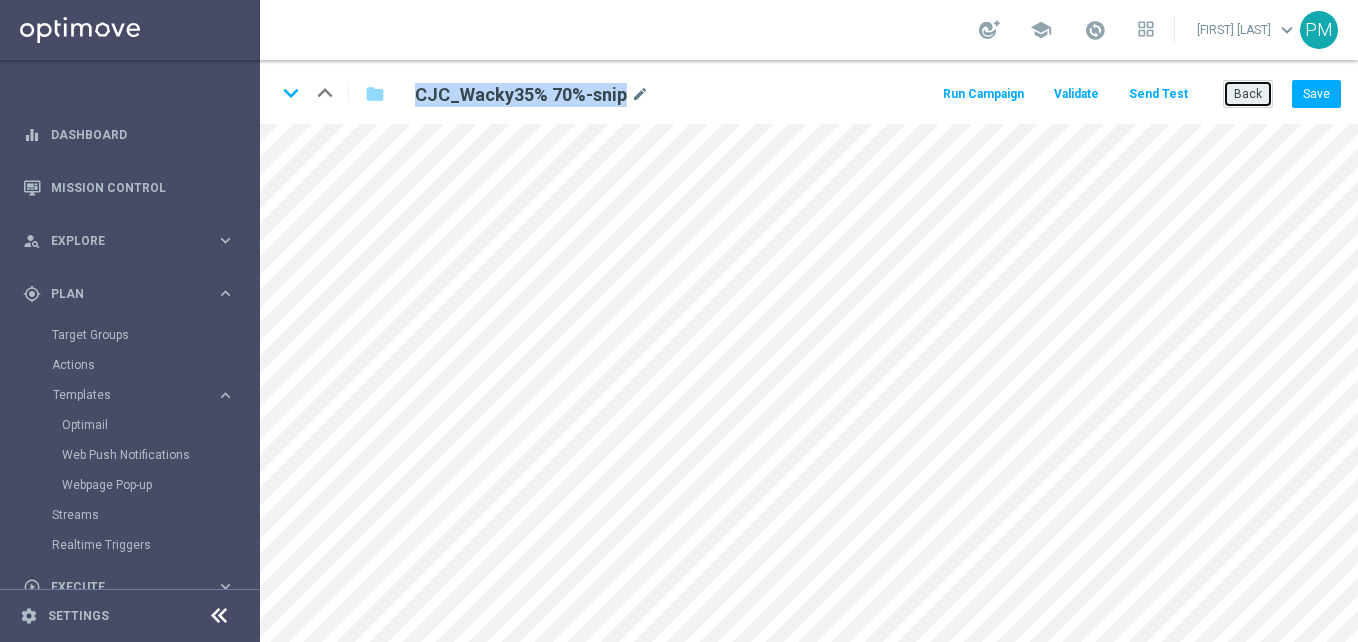 click on "Back" 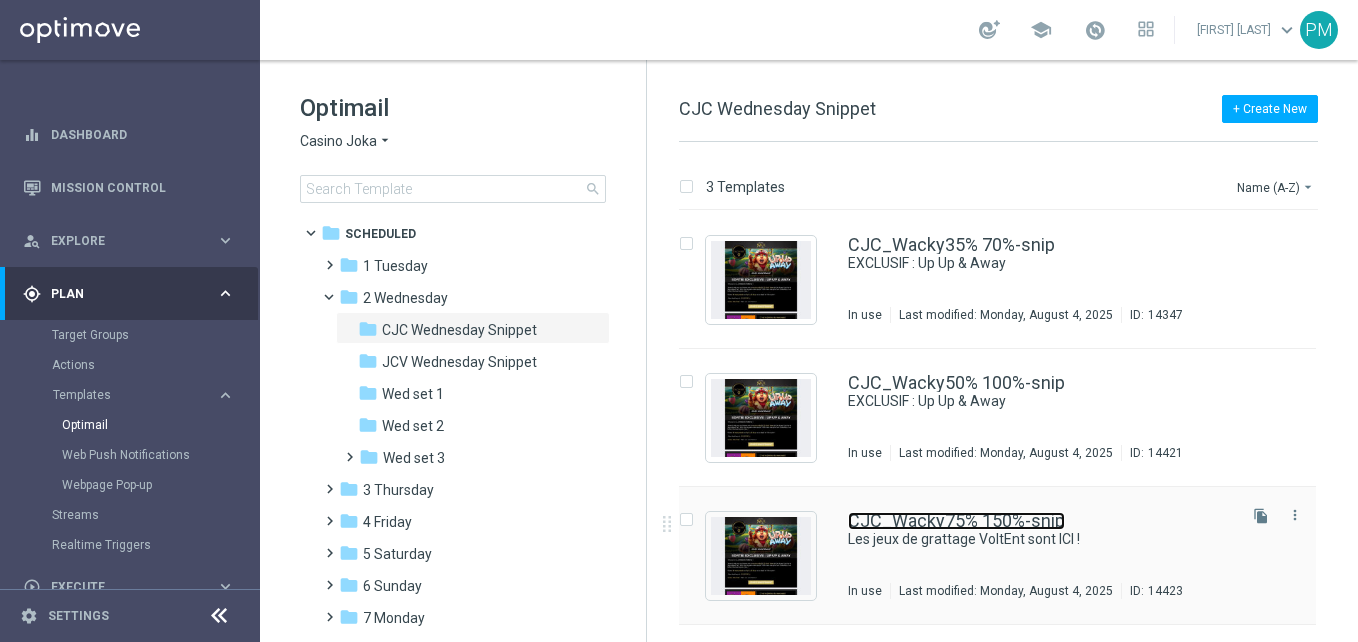 click on "CJC_Wacky75% 150%-snip" at bounding box center (956, 521) 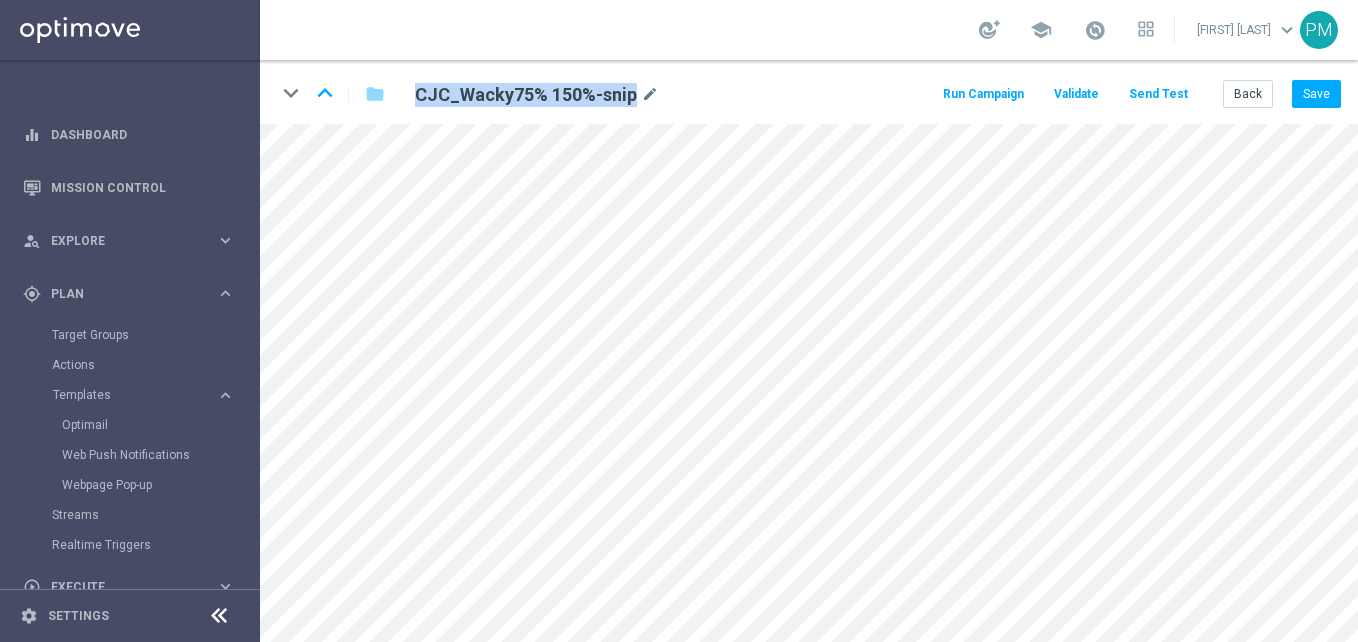 drag, startPoint x: 635, startPoint y: 92, endPoint x: 417, endPoint y: 93, distance: 218.00229 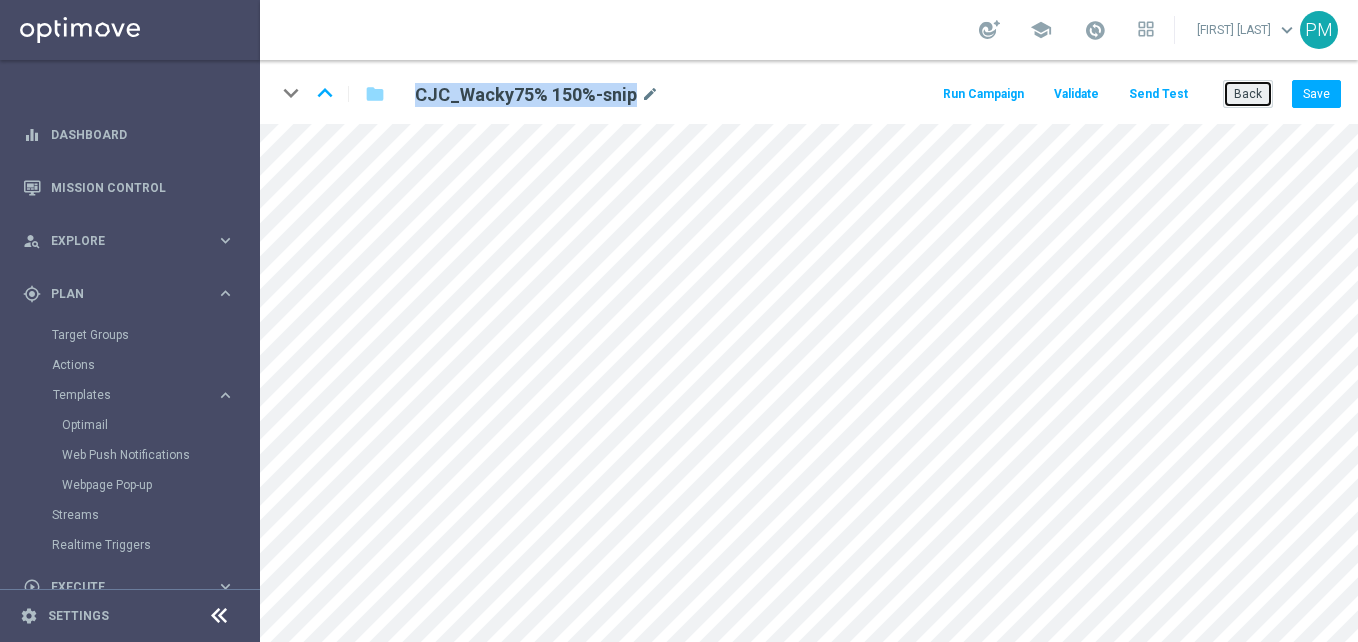 click on "Back" 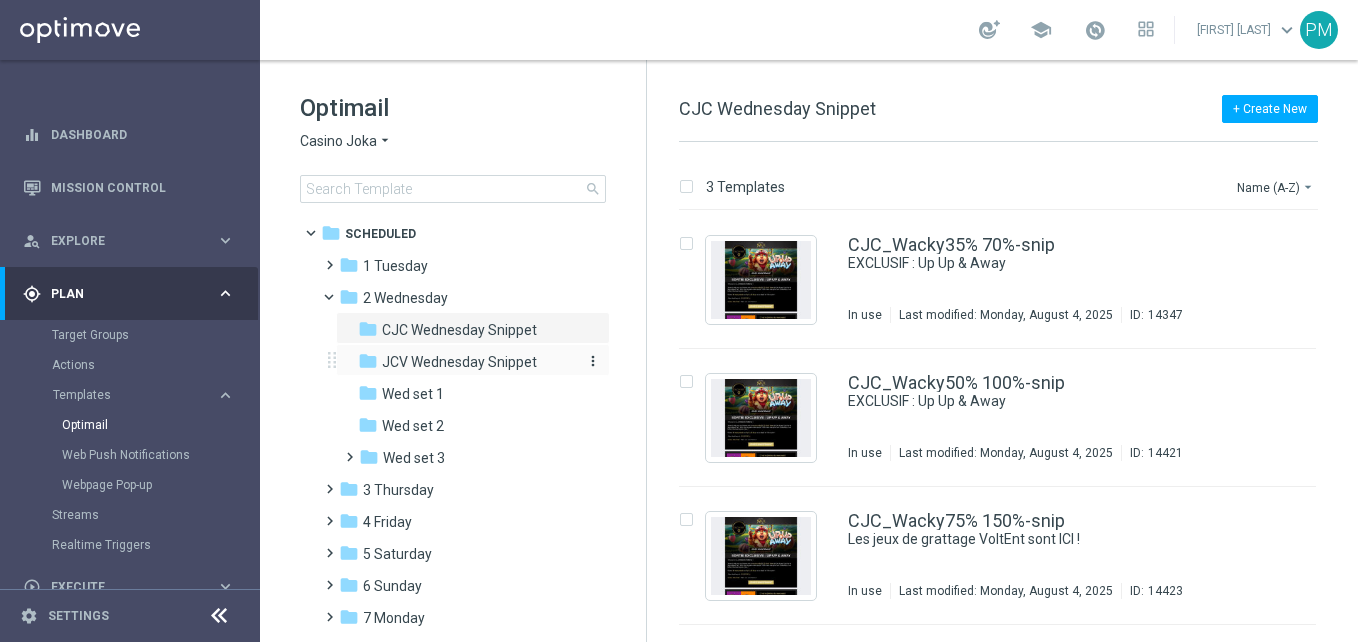 click on "JCV Wednesday Snippet" at bounding box center (459, 362) 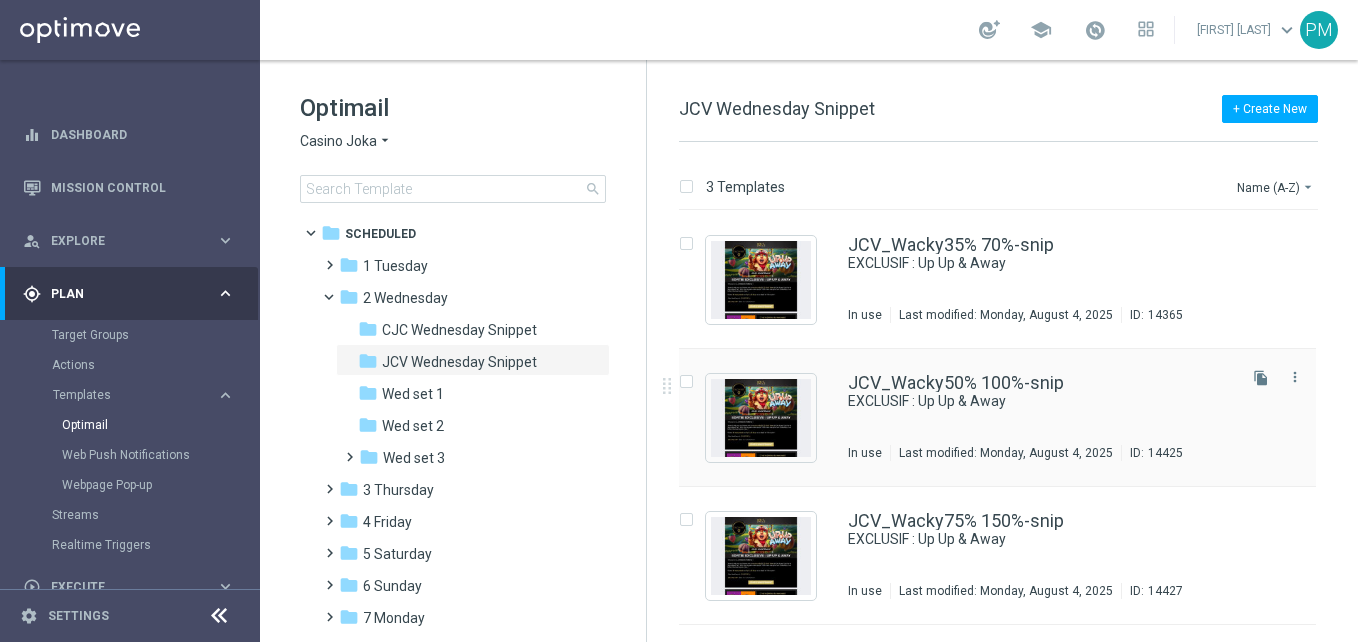 click on "JCV_Wacky50% 100%-snip
EXCLUSIF : Up Up & Away
In use
Last modified: [DATE]
ID:
[NUMBER]
file_copy
more_vert" at bounding box center (997, 418) 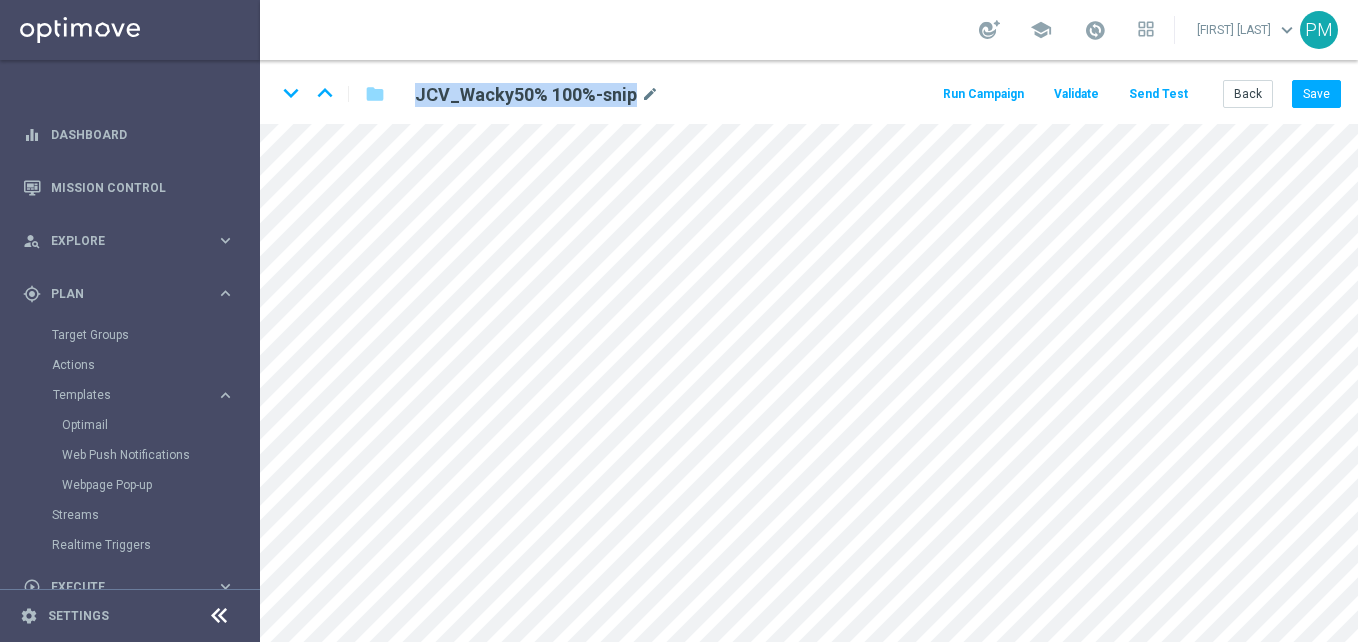 drag, startPoint x: 631, startPoint y: 93, endPoint x: 419, endPoint y: 96, distance: 212.02122 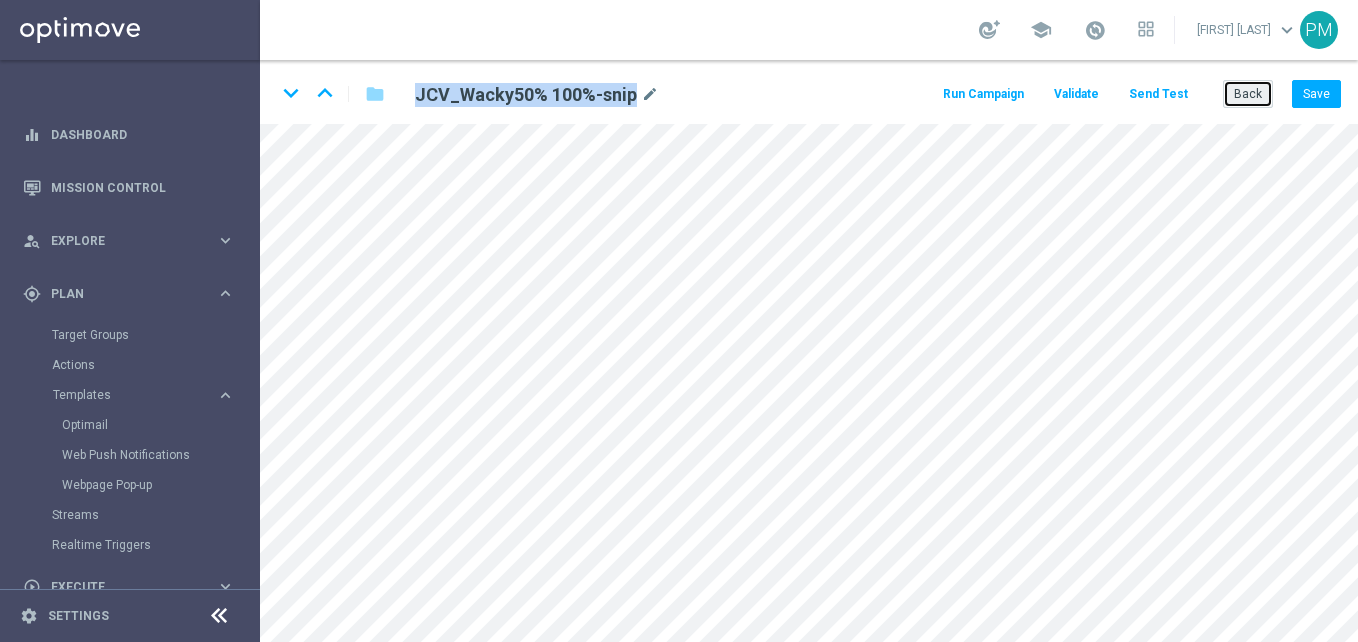 click on "Back" 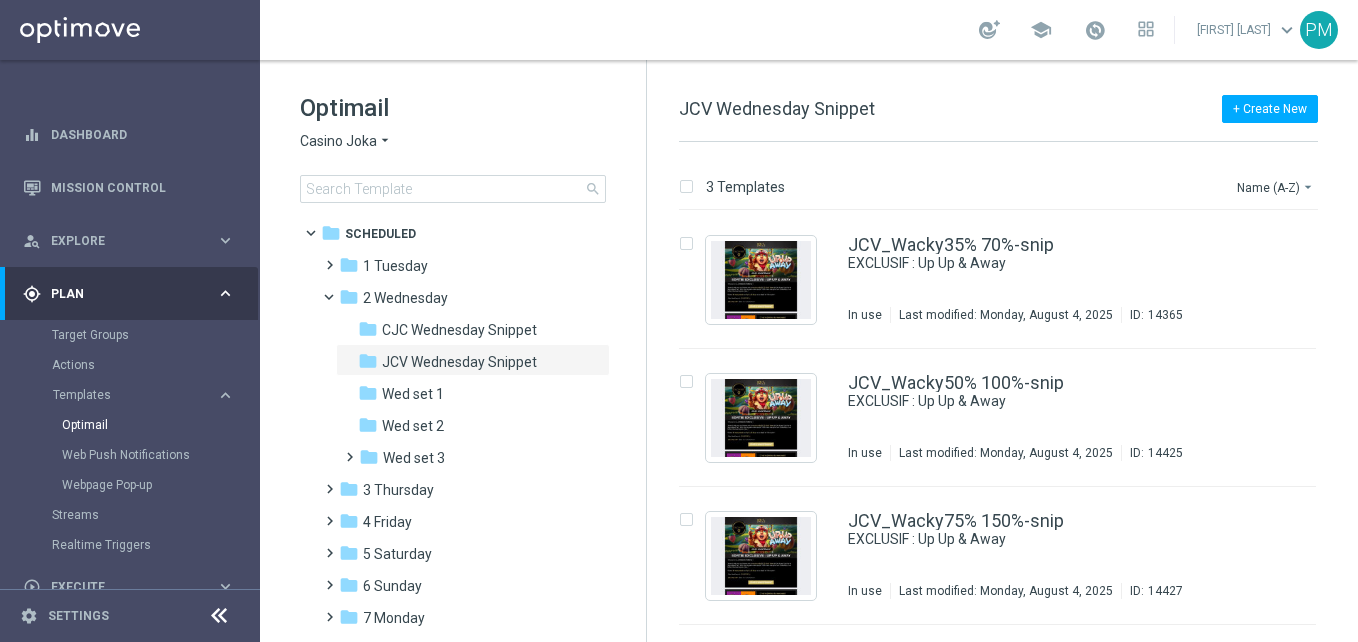 click on "arrow_drop_down" 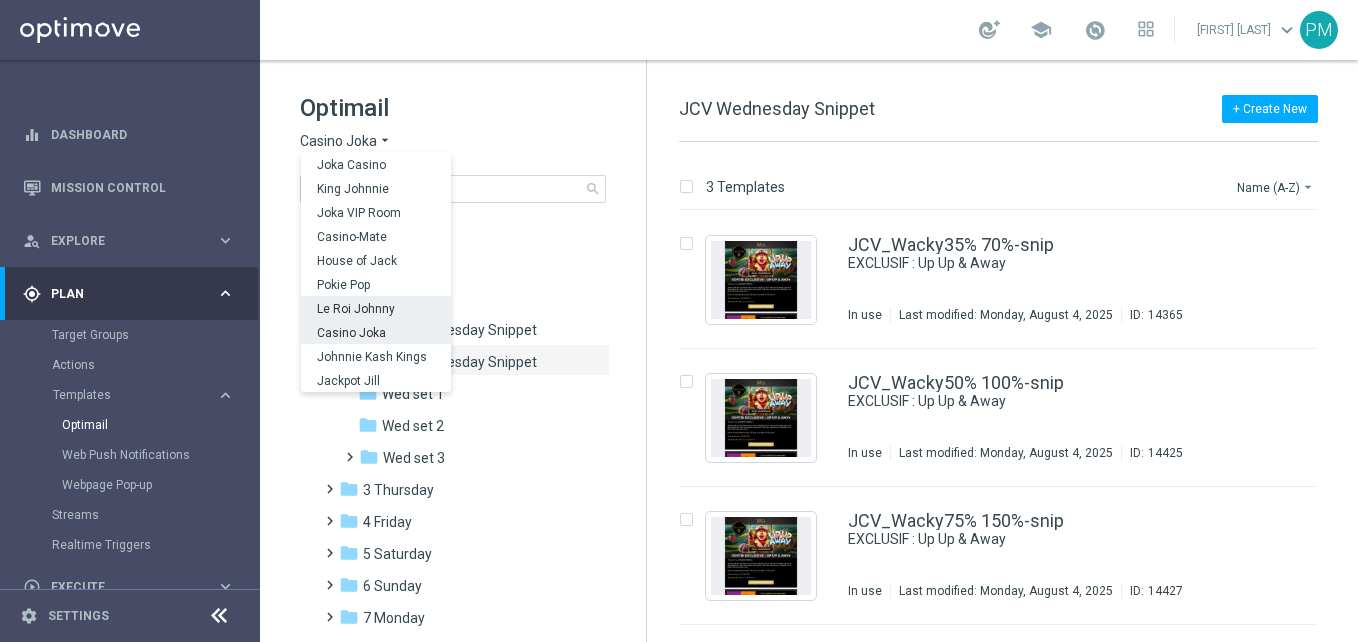 click on "Le Roi Johnny" at bounding box center (0, 0) 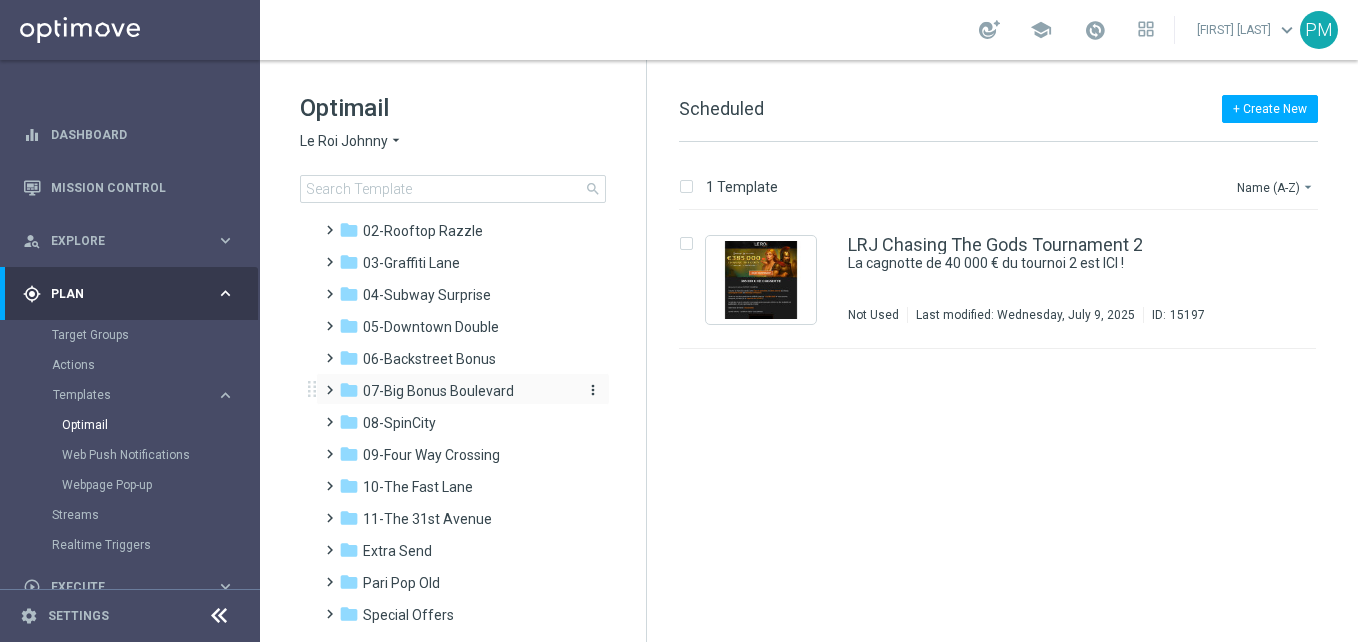 scroll, scrollTop: 110, scrollLeft: 0, axis: vertical 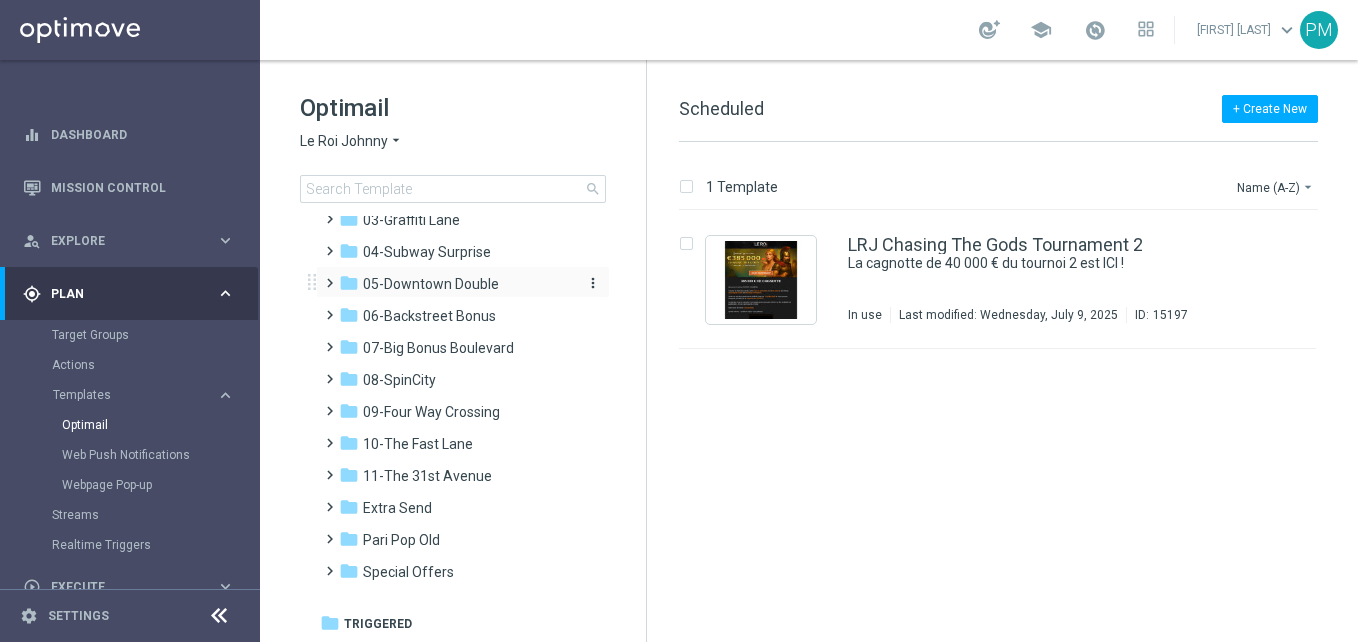 click on "05-Downtown Double" at bounding box center [431, 284] 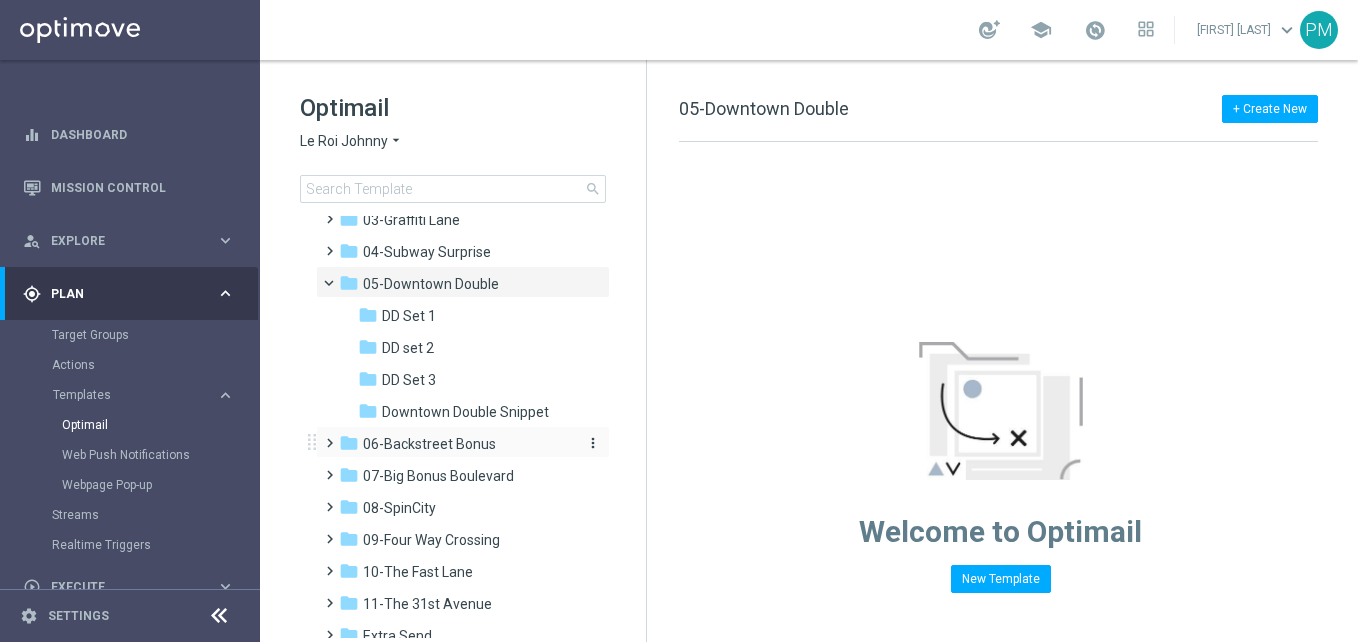 click on "folder
[DATE]-[TEXT]" at bounding box center (454, 444) 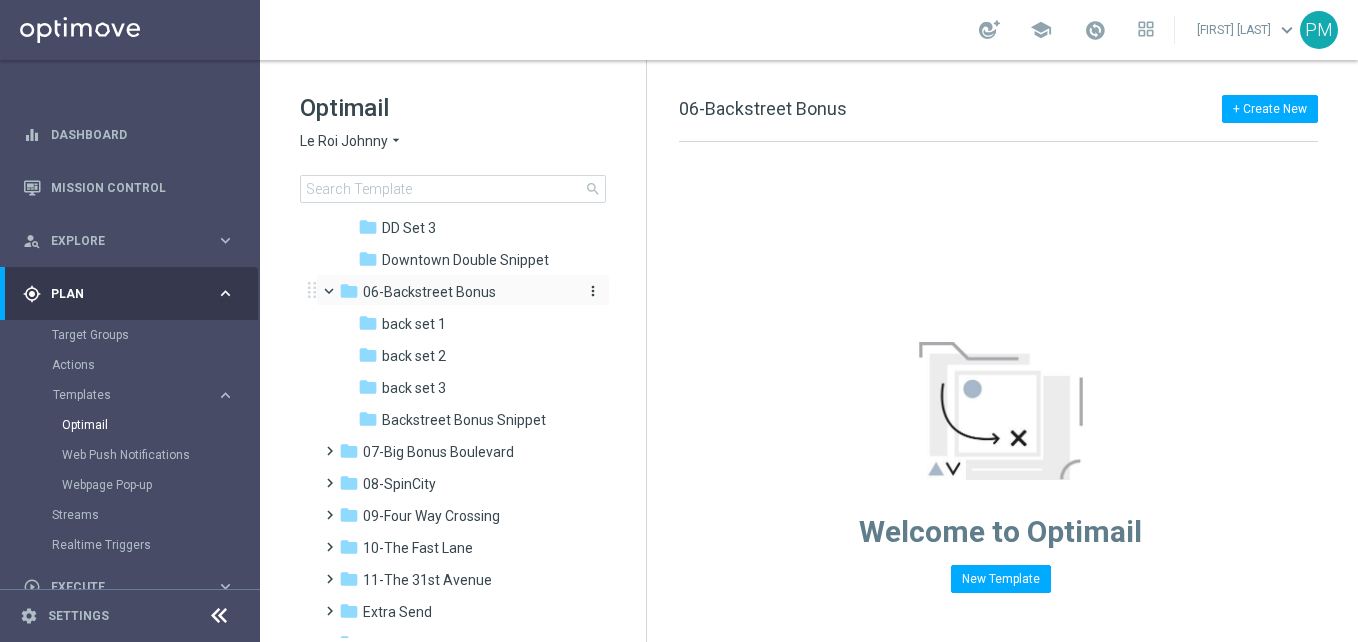scroll, scrollTop: 366, scrollLeft: 0, axis: vertical 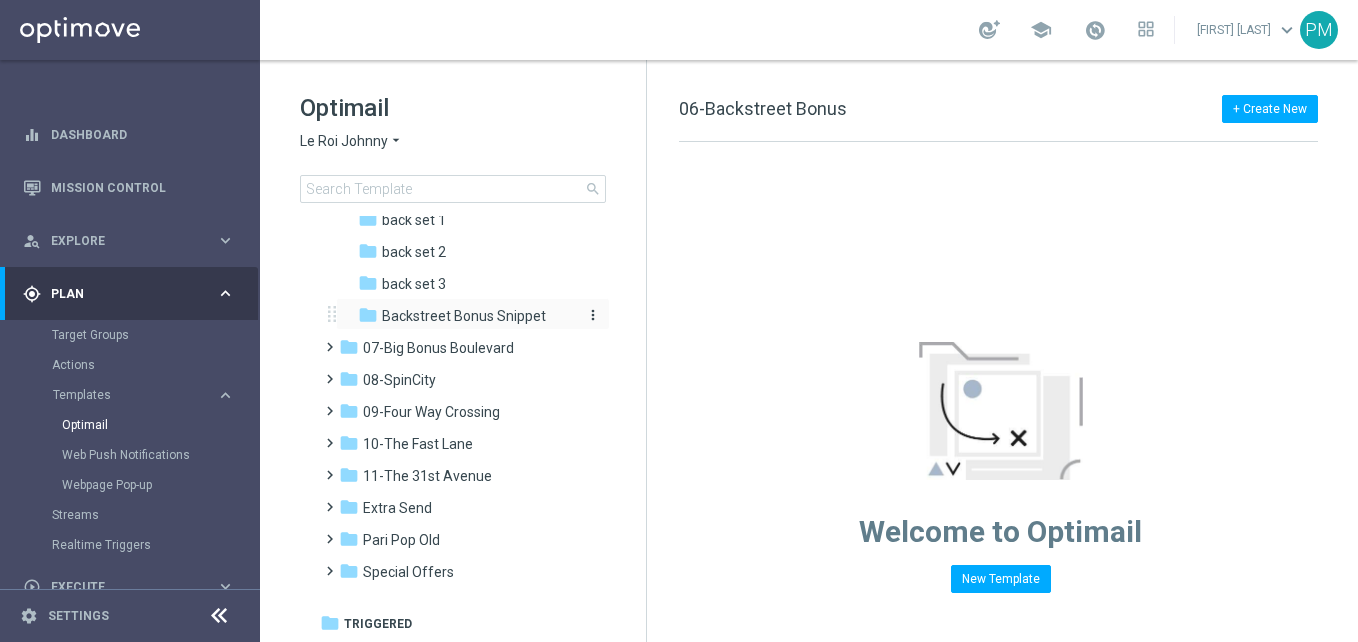click on "Backstreet Bonus Snippet" at bounding box center (464, 316) 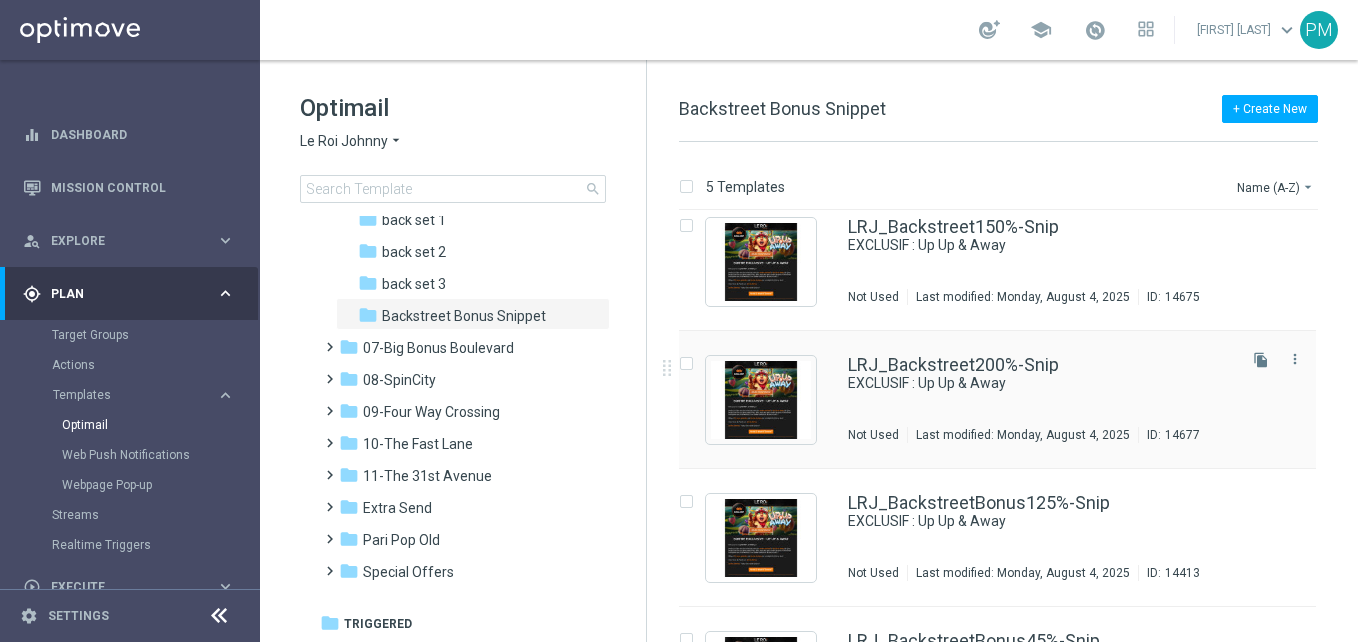 scroll, scrollTop: 0, scrollLeft: 0, axis: both 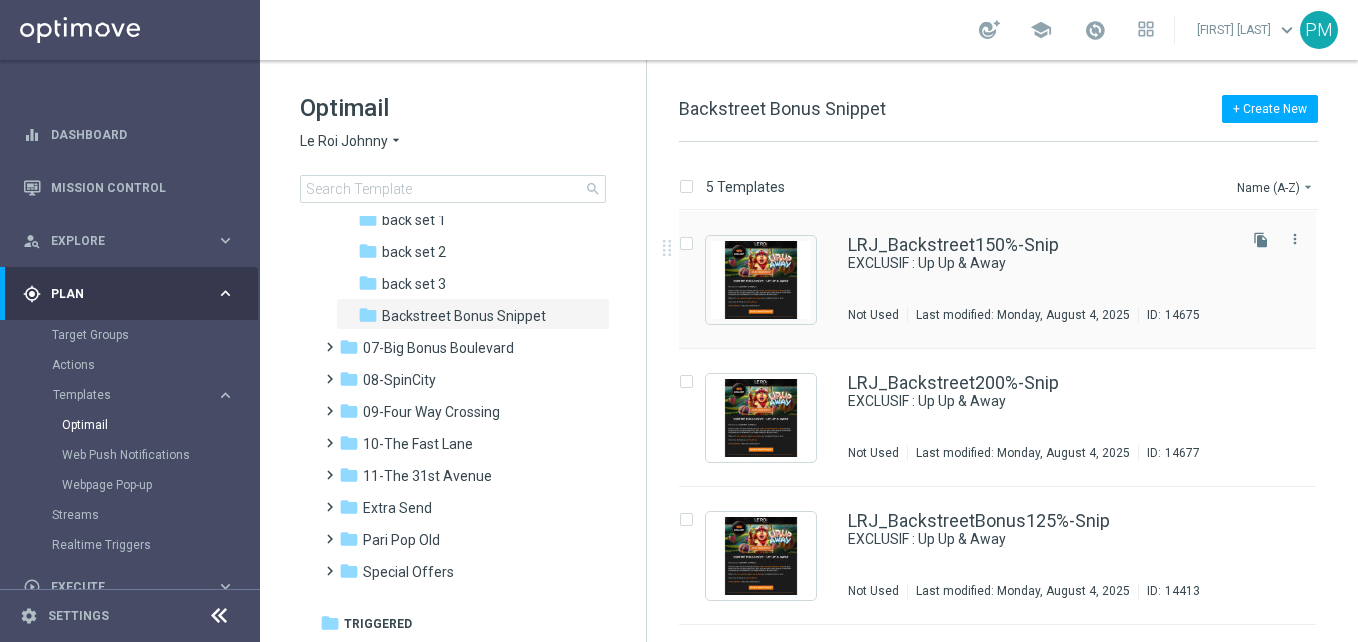drag, startPoint x: 1061, startPoint y: 240, endPoint x: 837, endPoint y: 234, distance: 224.08034 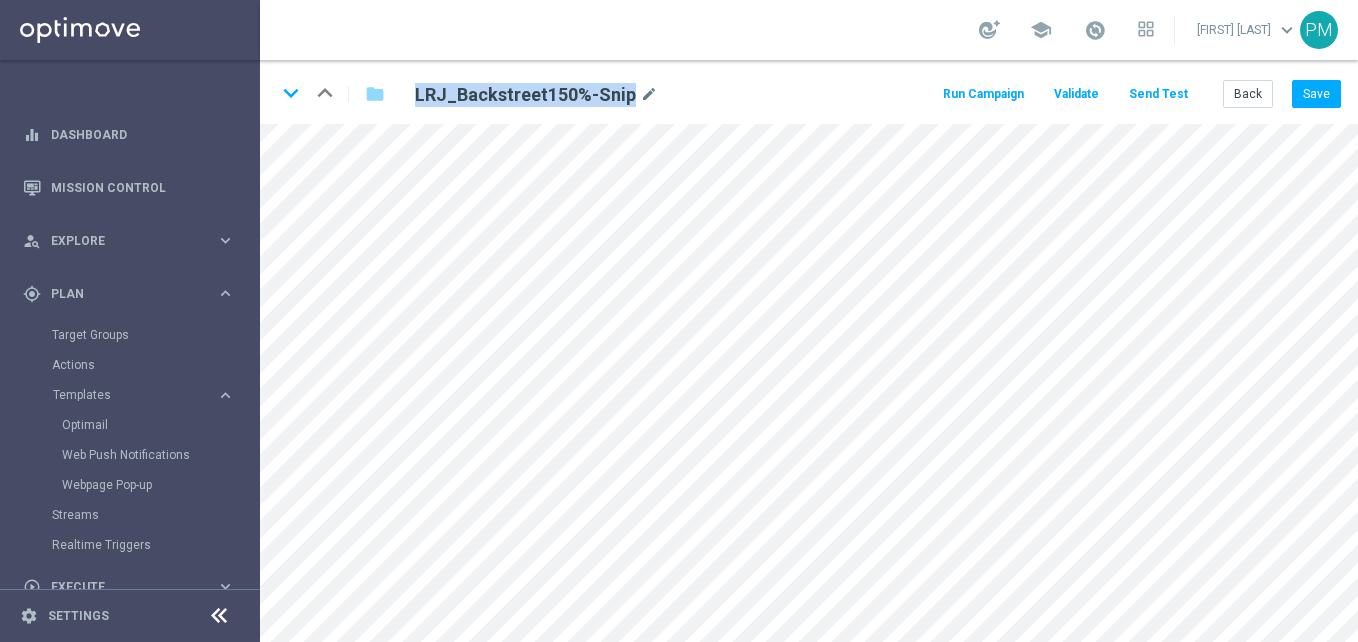 drag, startPoint x: 620, startPoint y: 92, endPoint x: 432, endPoint y: 77, distance: 188.59746 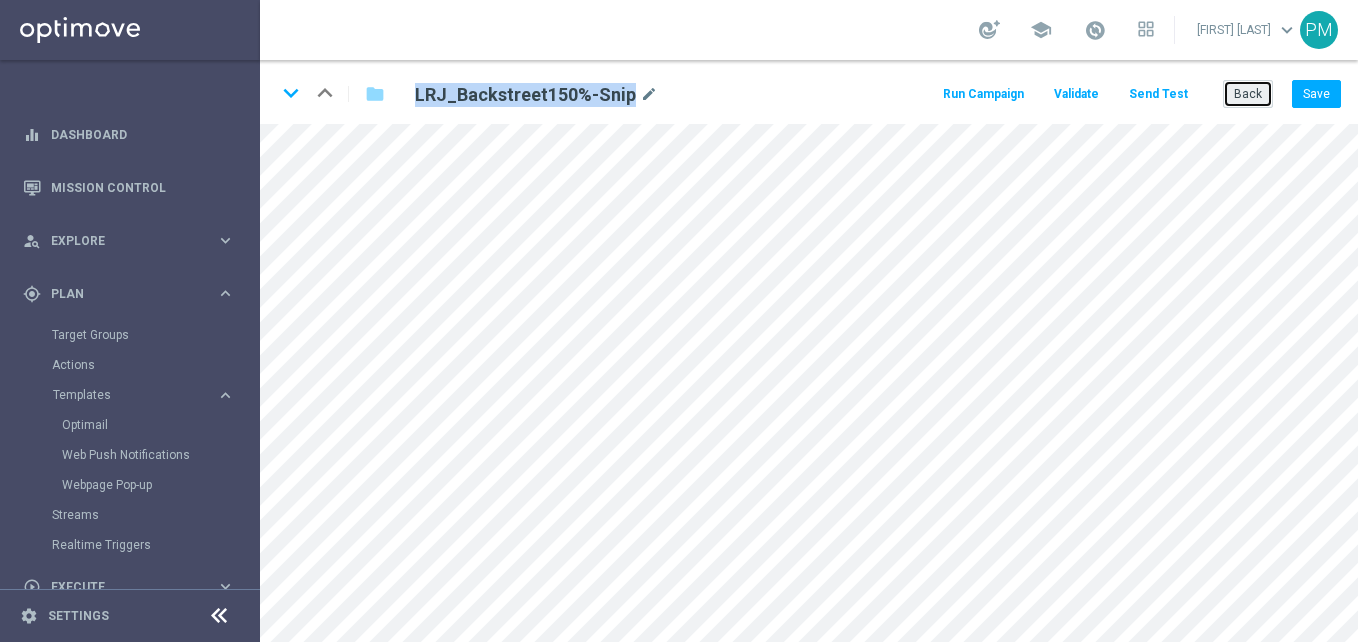 click on "Back" 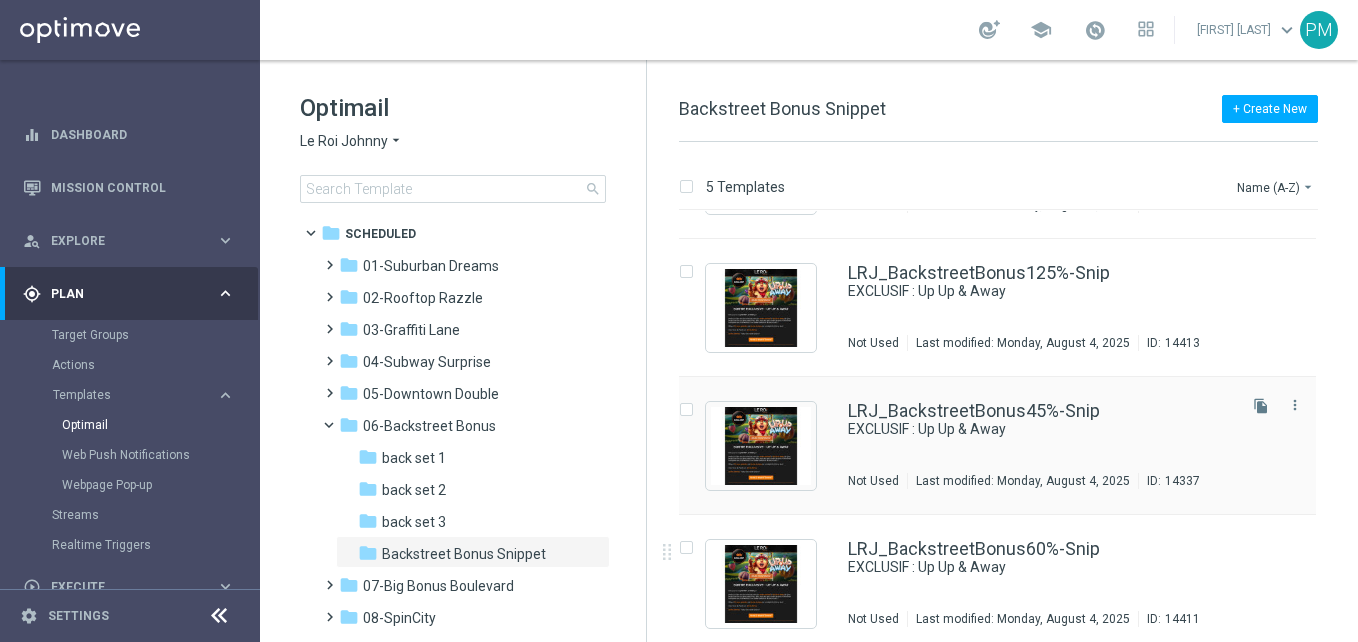 scroll, scrollTop: 259, scrollLeft: 0, axis: vertical 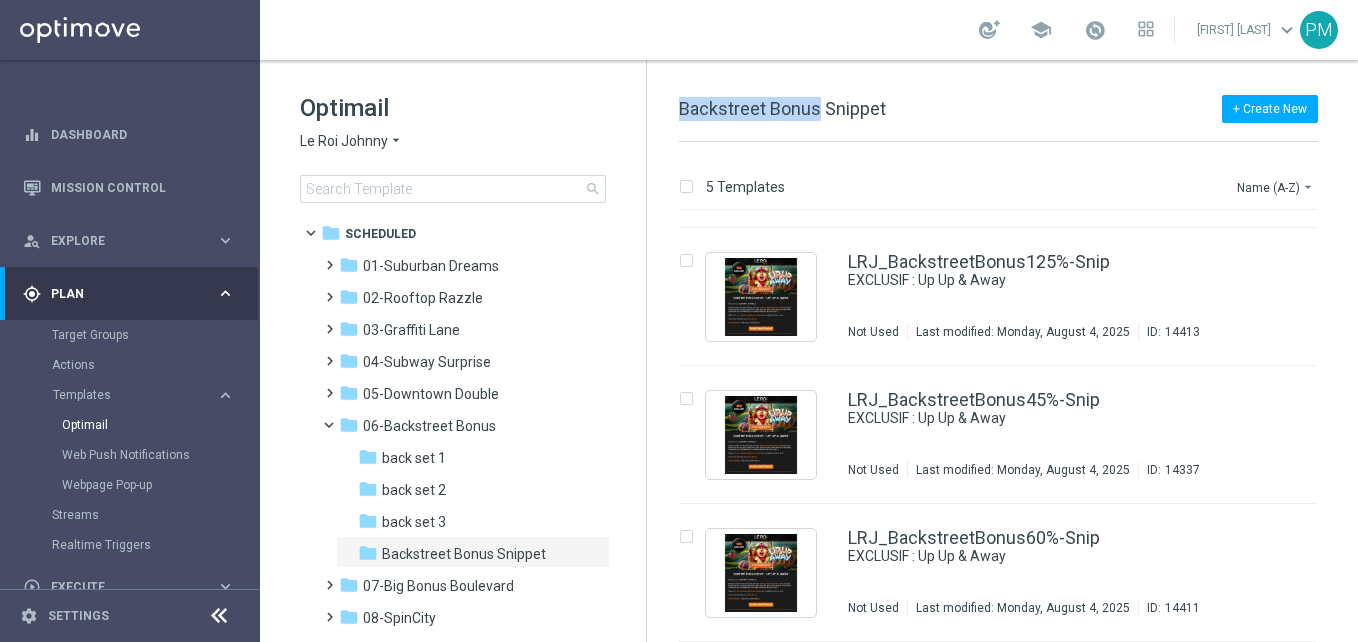 drag, startPoint x: 818, startPoint y: 113, endPoint x: 680, endPoint y: 121, distance: 138.23169 